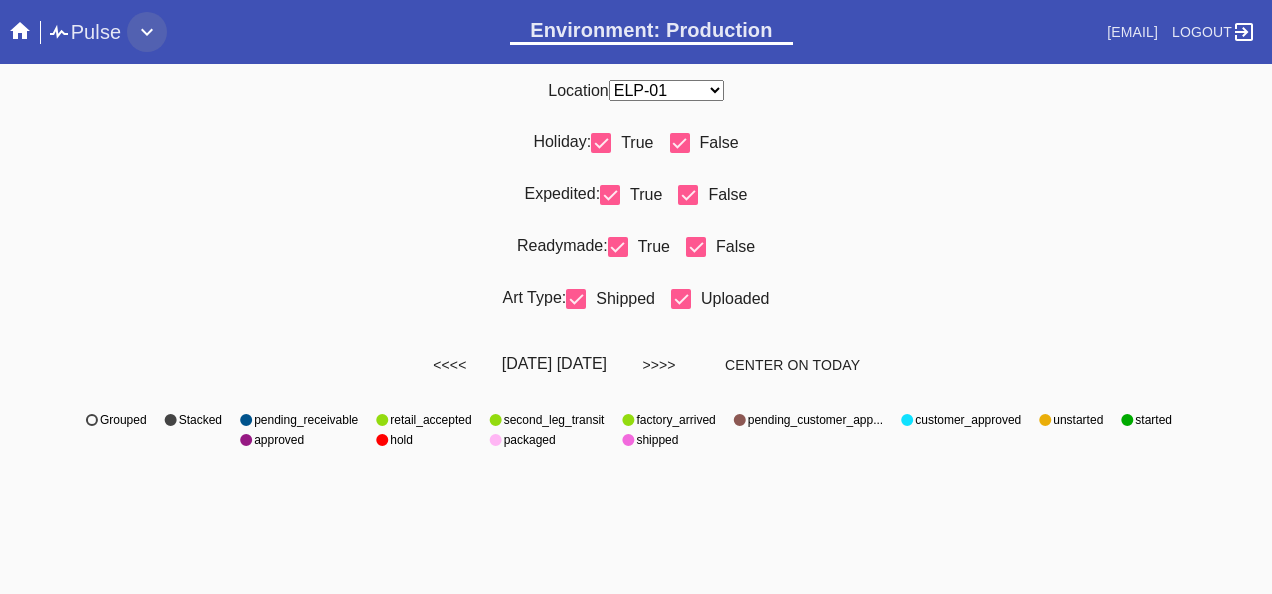 scroll, scrollTop: 0, scrollLeft: 0, axis: both 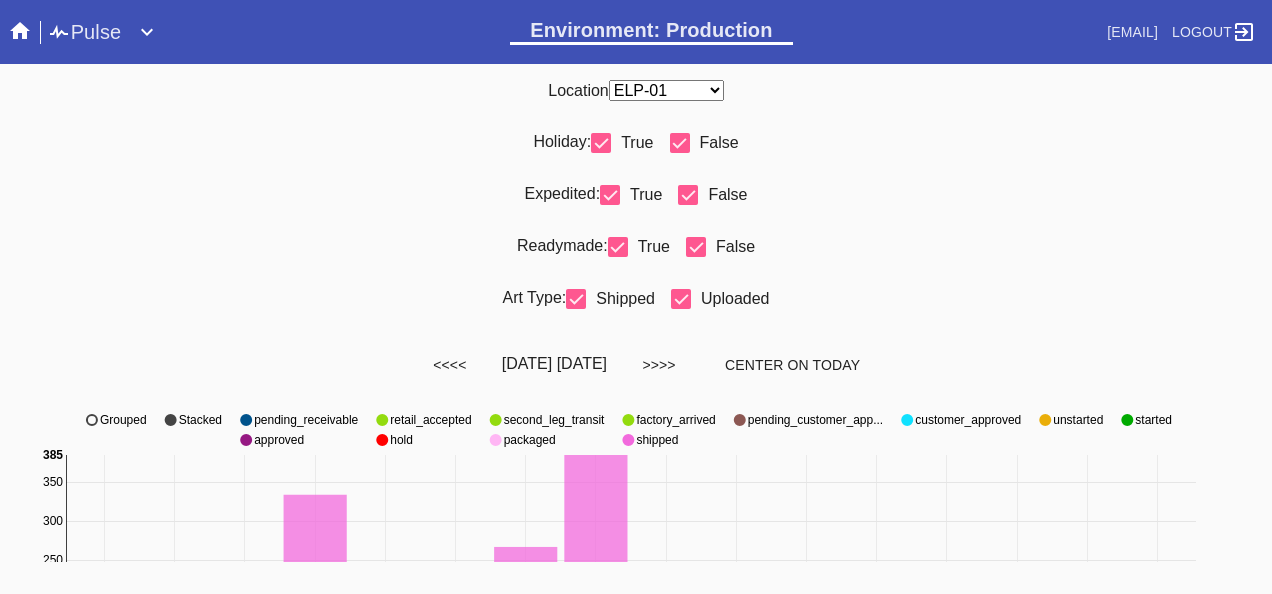 click at bounding box center (147, 32) 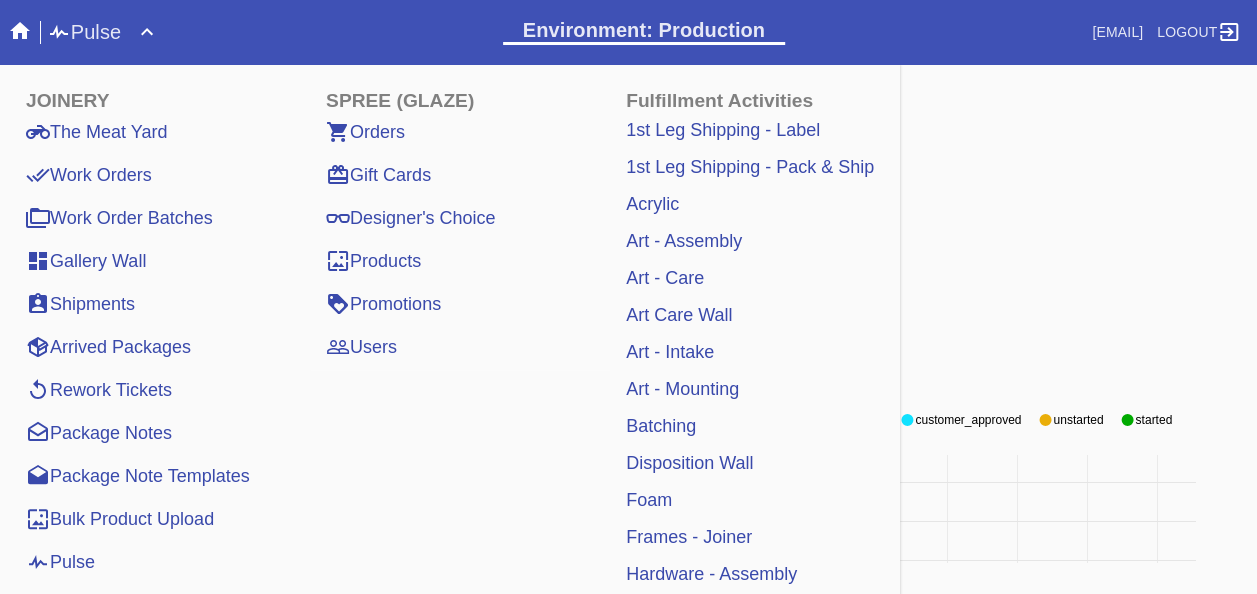 click on "Work Orders" at bounding box center (89, 175) 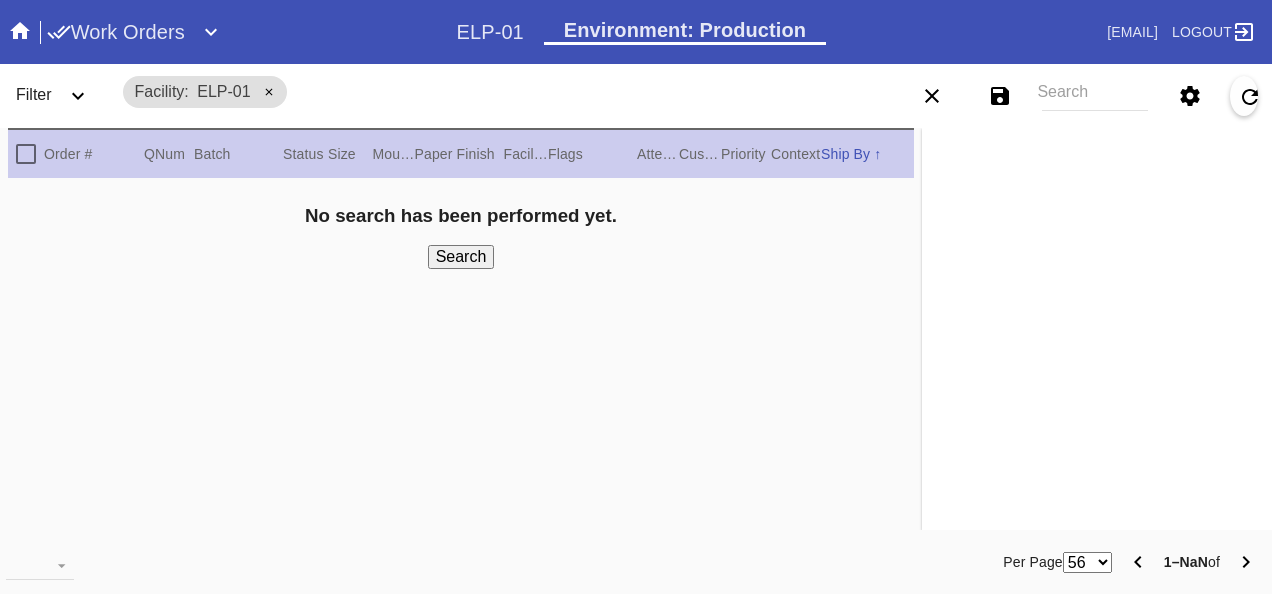 scroll, scrollTop: 0, scrollLeft: 0, axis: both 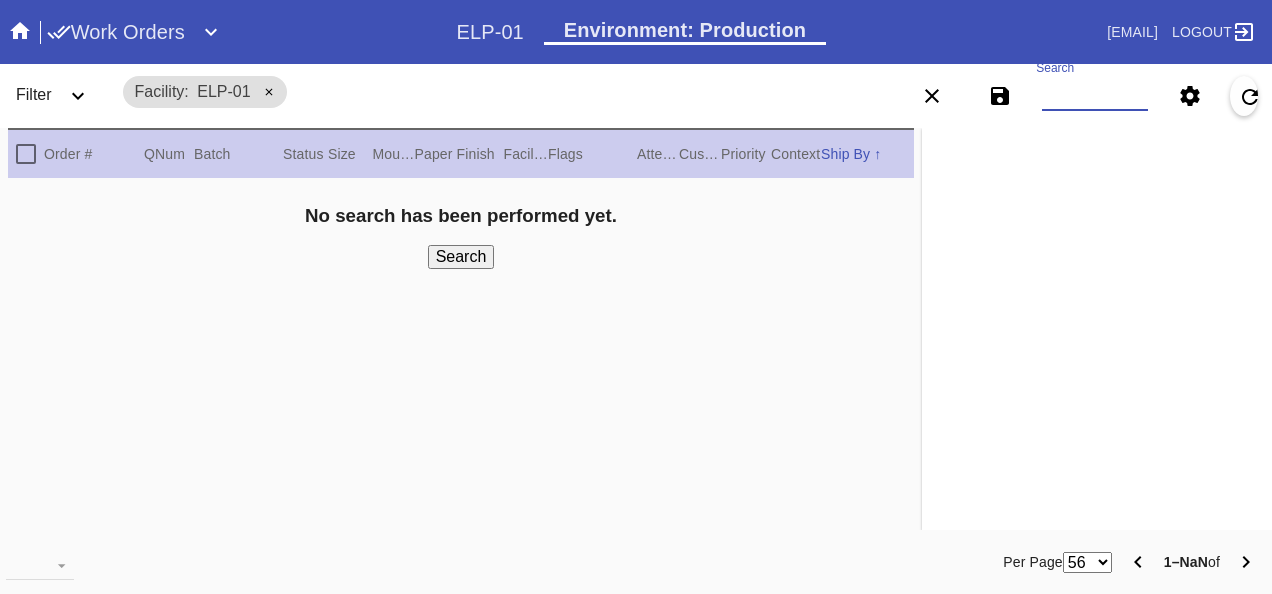 paste on "W942987528418548" 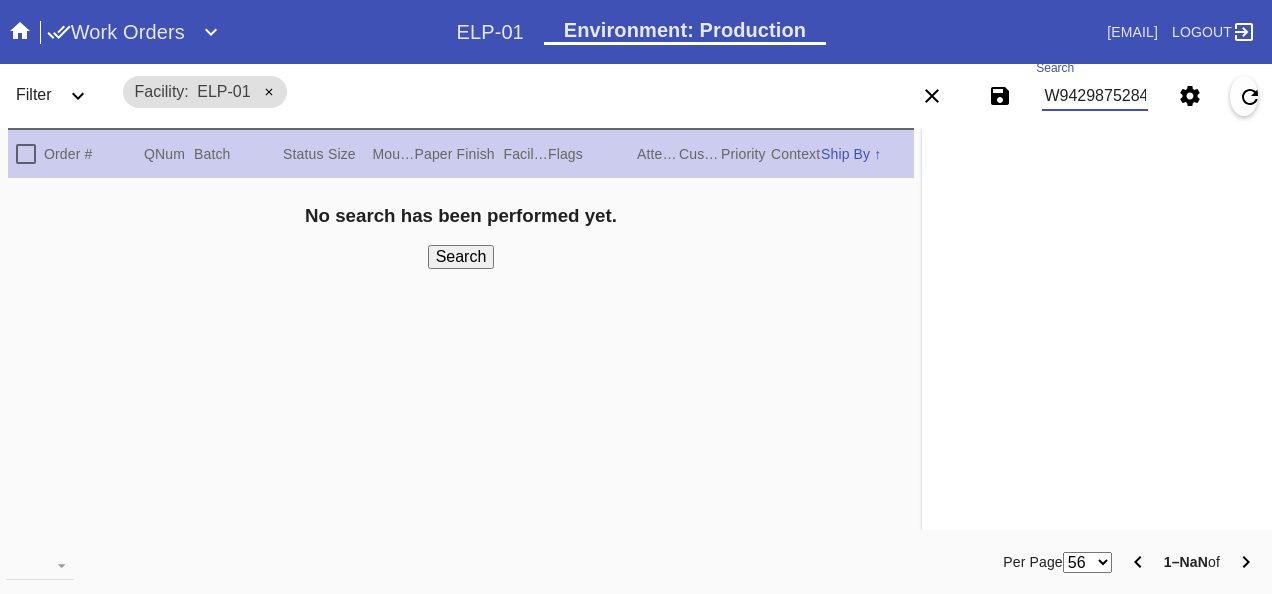 scroll, scrollTop: 0, scrollLeft: 48, axis: horizontal 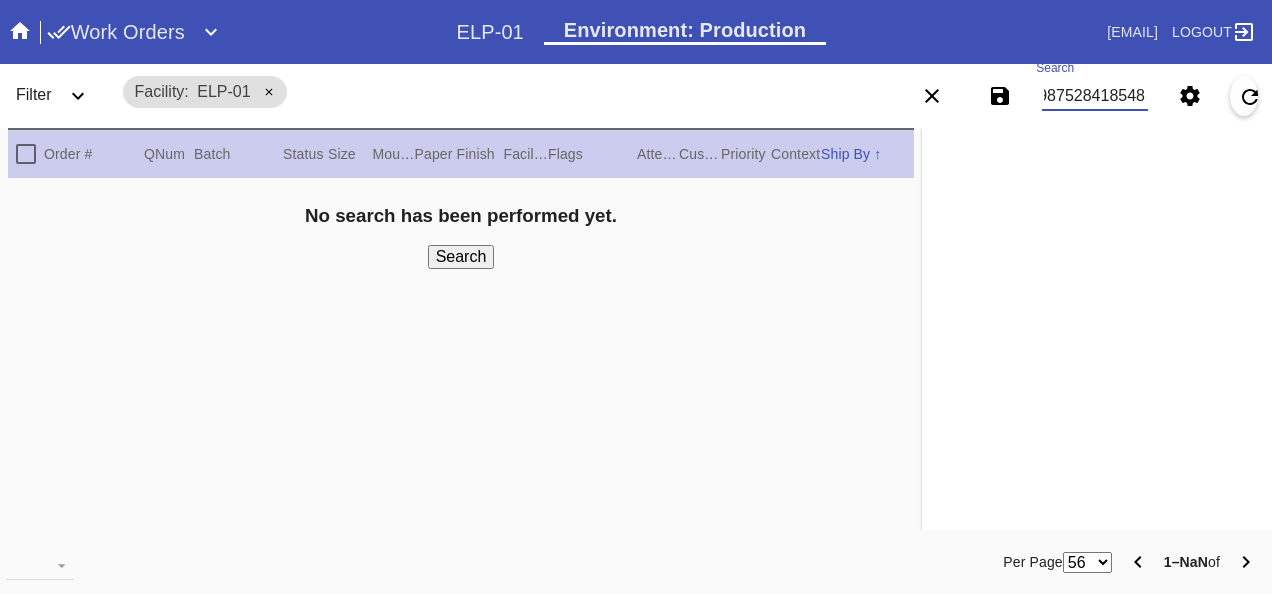 type on "W942987528418548" 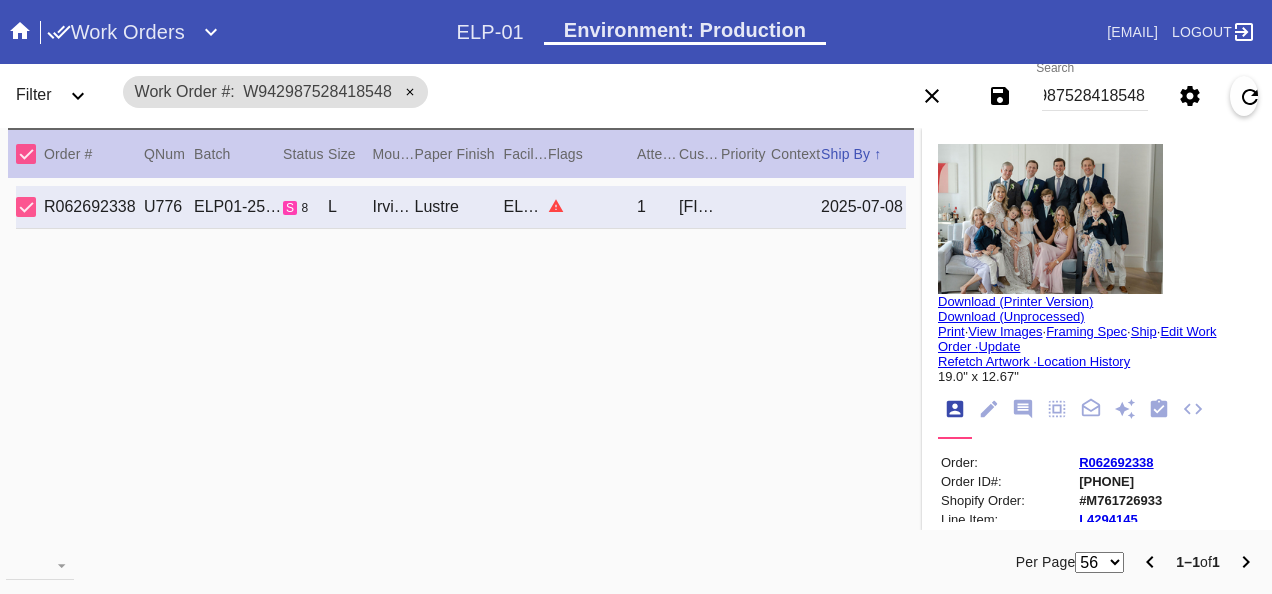 click on "Download (Printer Version)" at bounding box center (1015, 301) 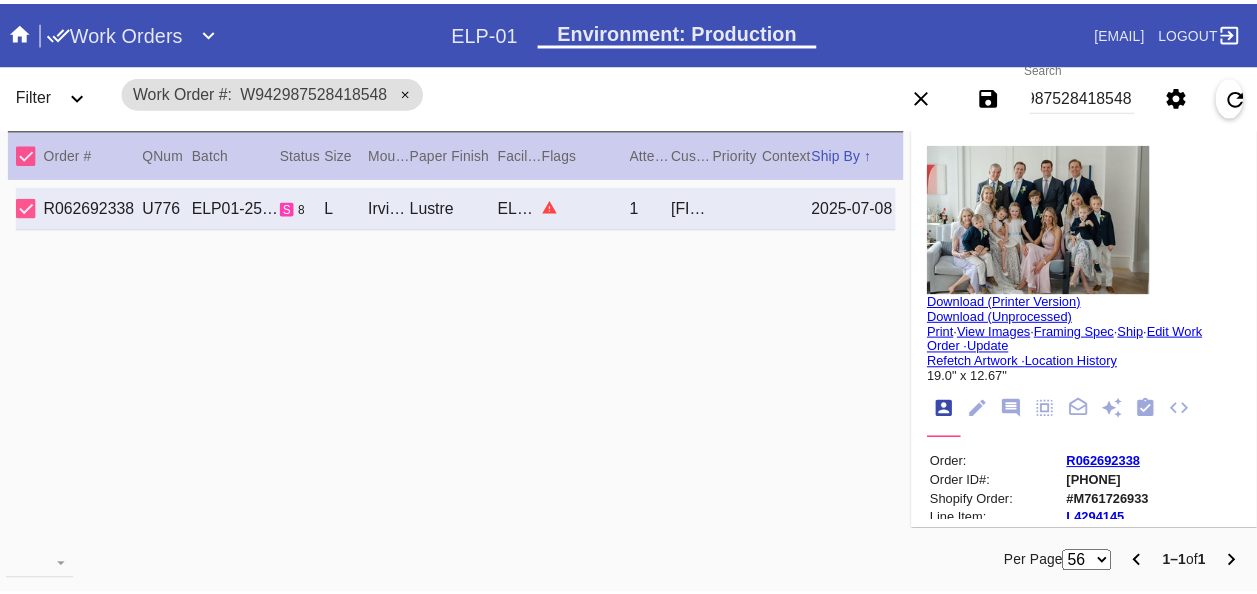 scroll, scrollTop: 0, scrollLeft: 0, axis: both 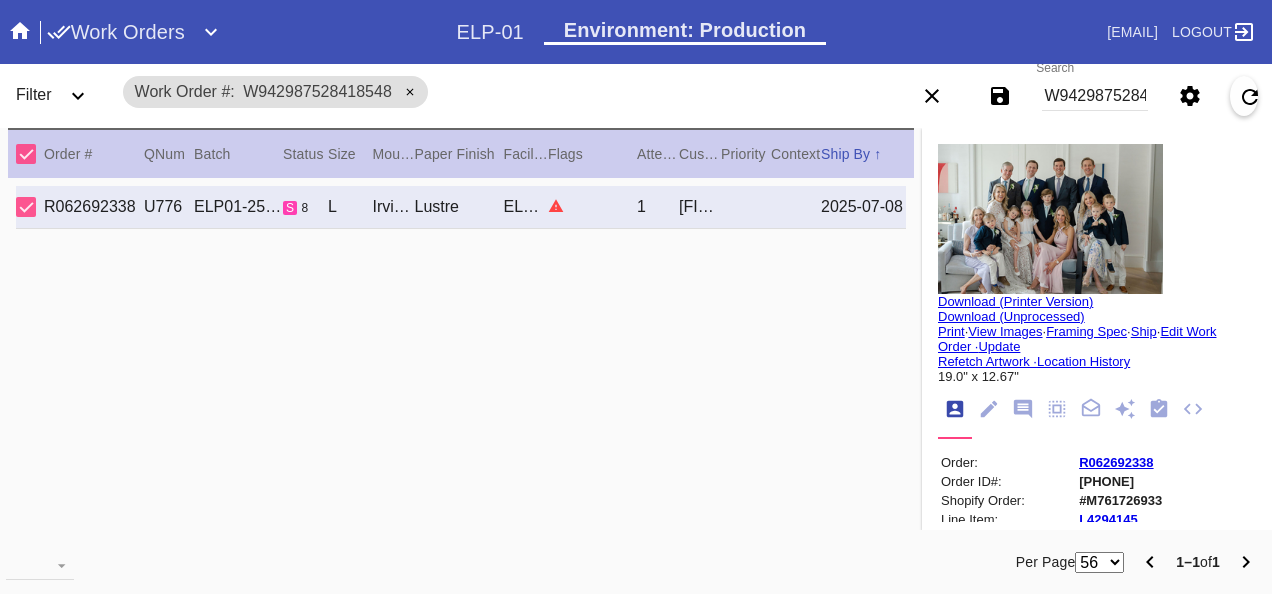 click at bounding box center [211, 32] 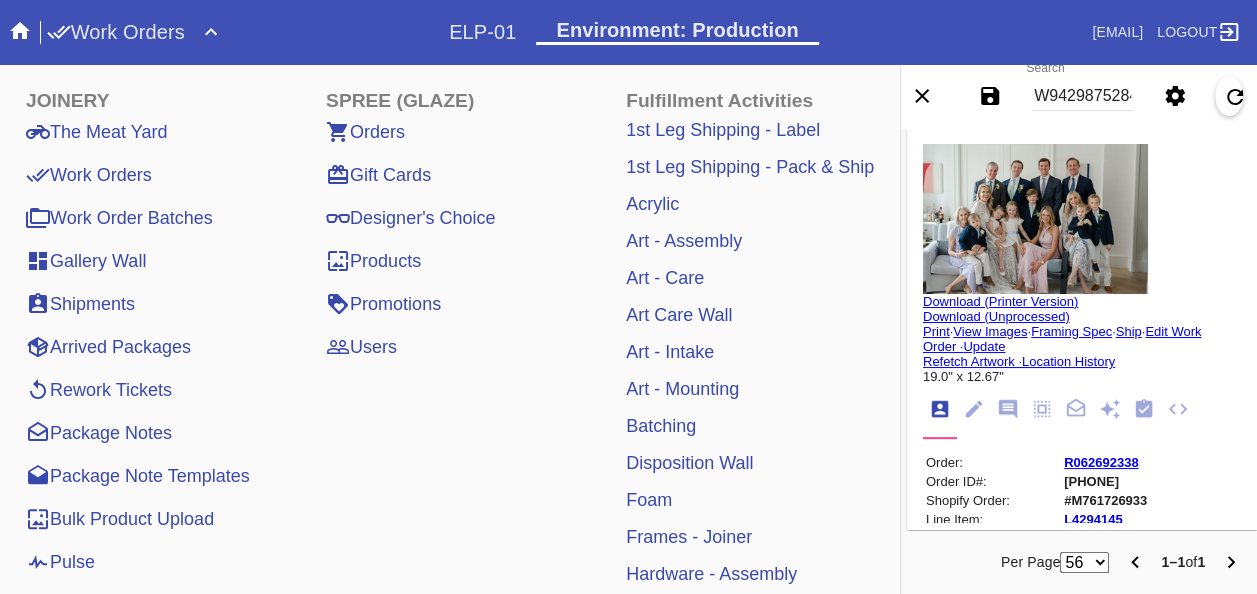 click on "Pulse" at bounding box center [60, 562] 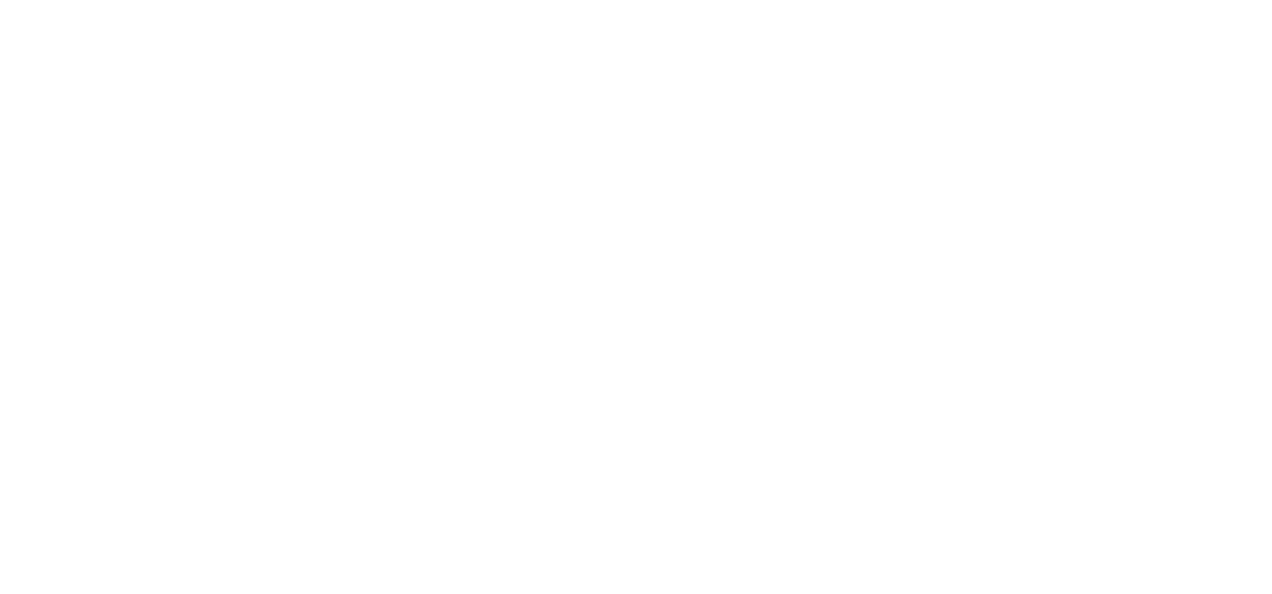 scroll, scrollTop: 0, scrollLeft: 0, axis: both 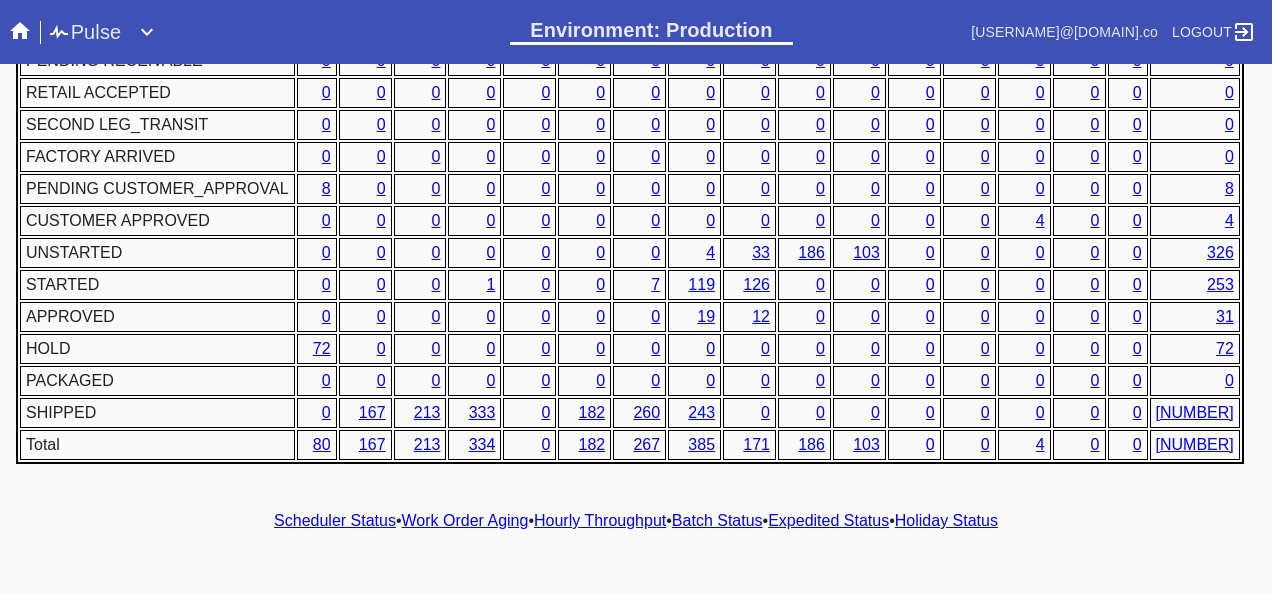click on "Hourly Throughput" at bounding box center (600, 520) 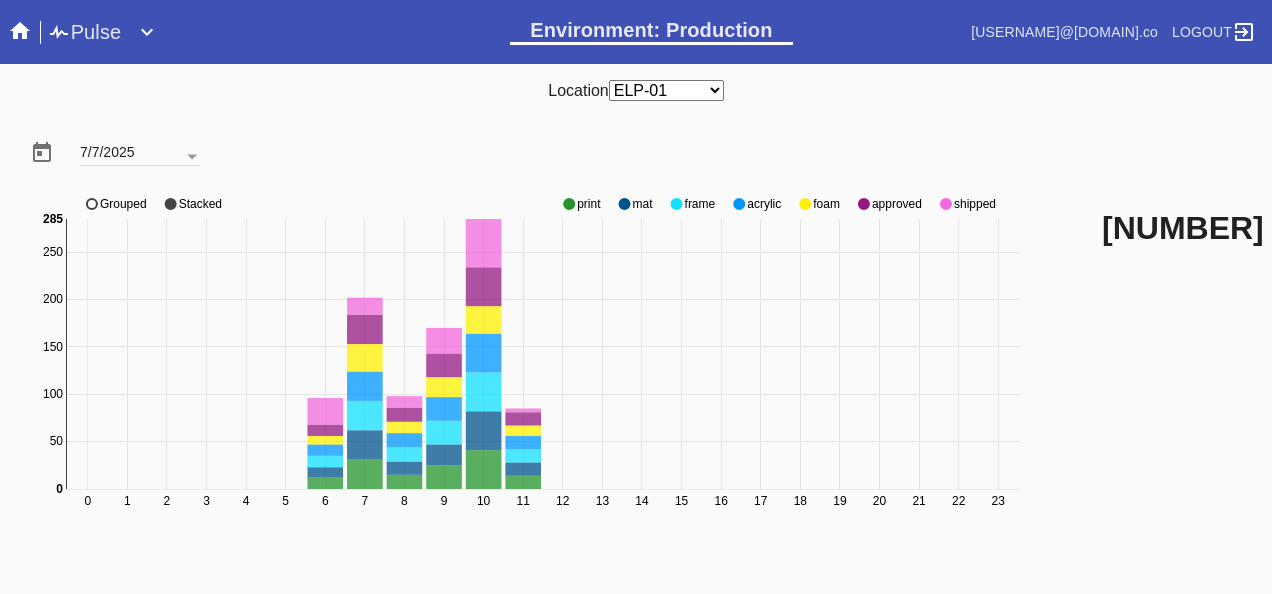 click at bounding box center (569, 204) 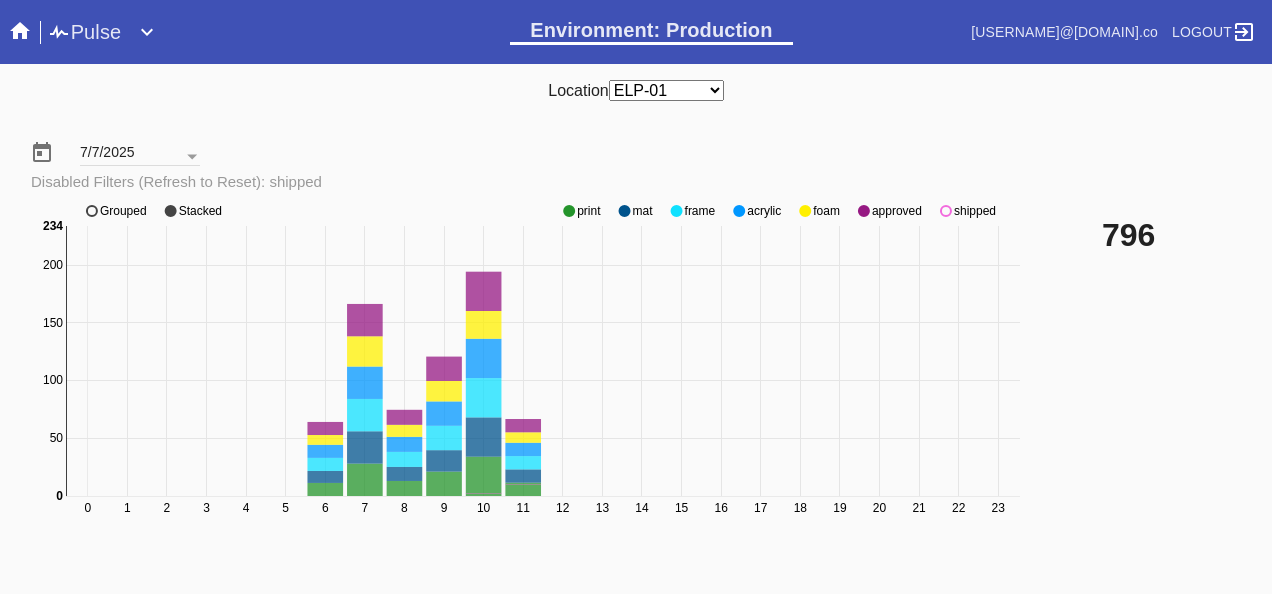 click at bounding box center (569, 211) 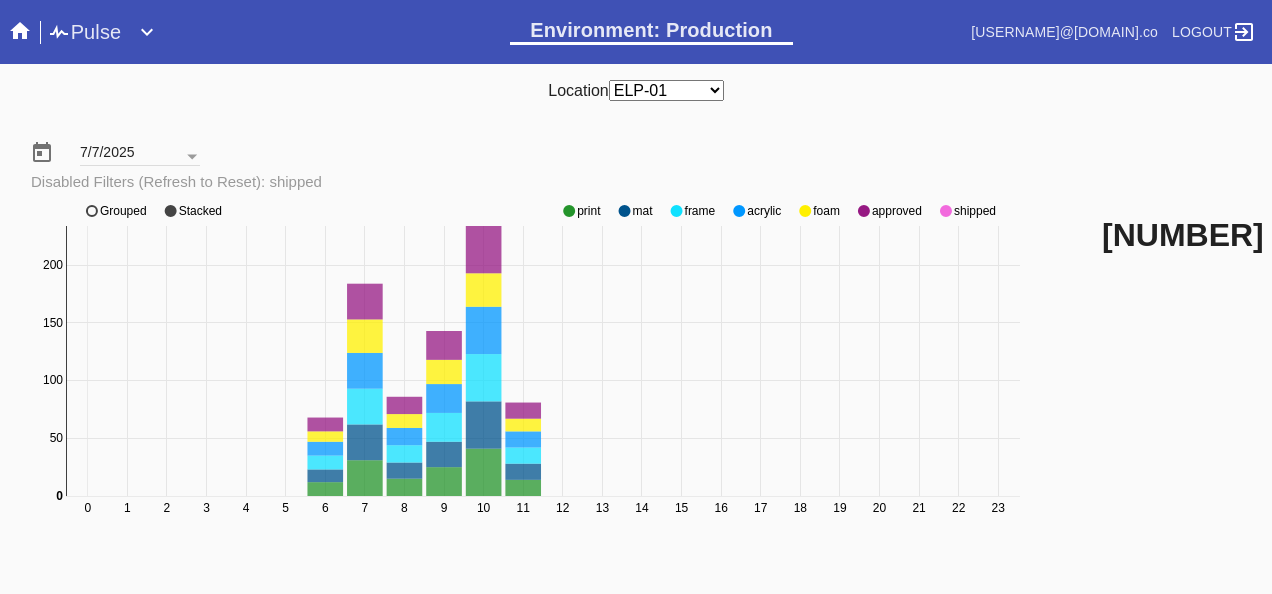 click at bounding box center [569, 211] 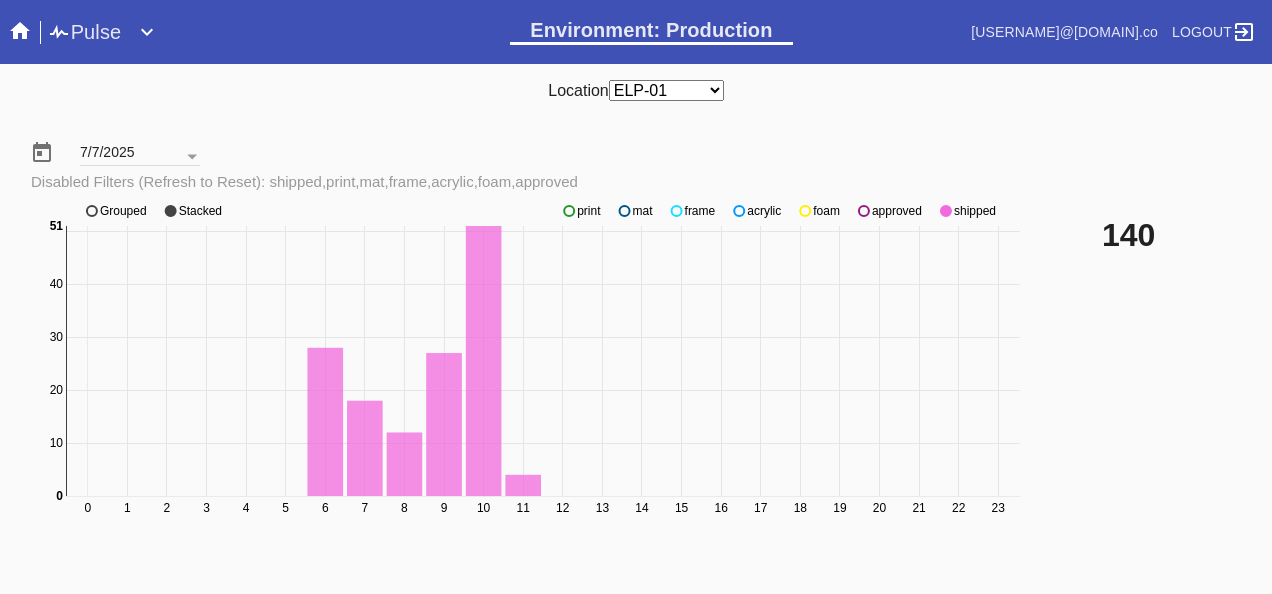 scroll, scrollTop: 140, scrollLeft: 0, axis: vertical 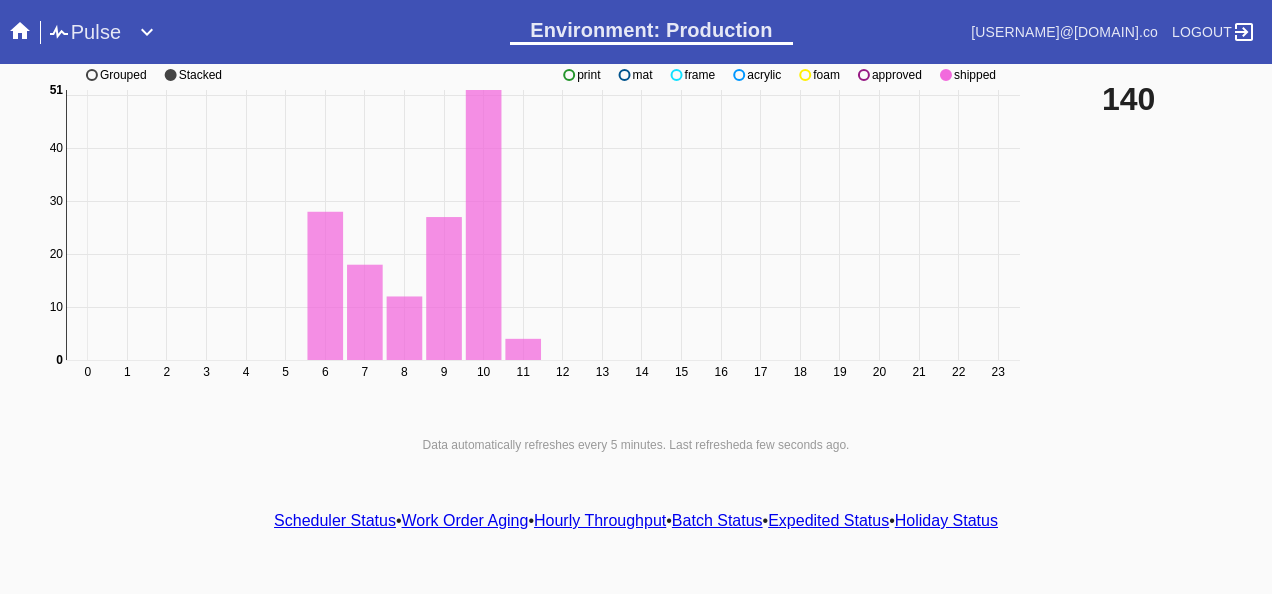 click on "Scheduler Status" at bounding box center (335, 520) 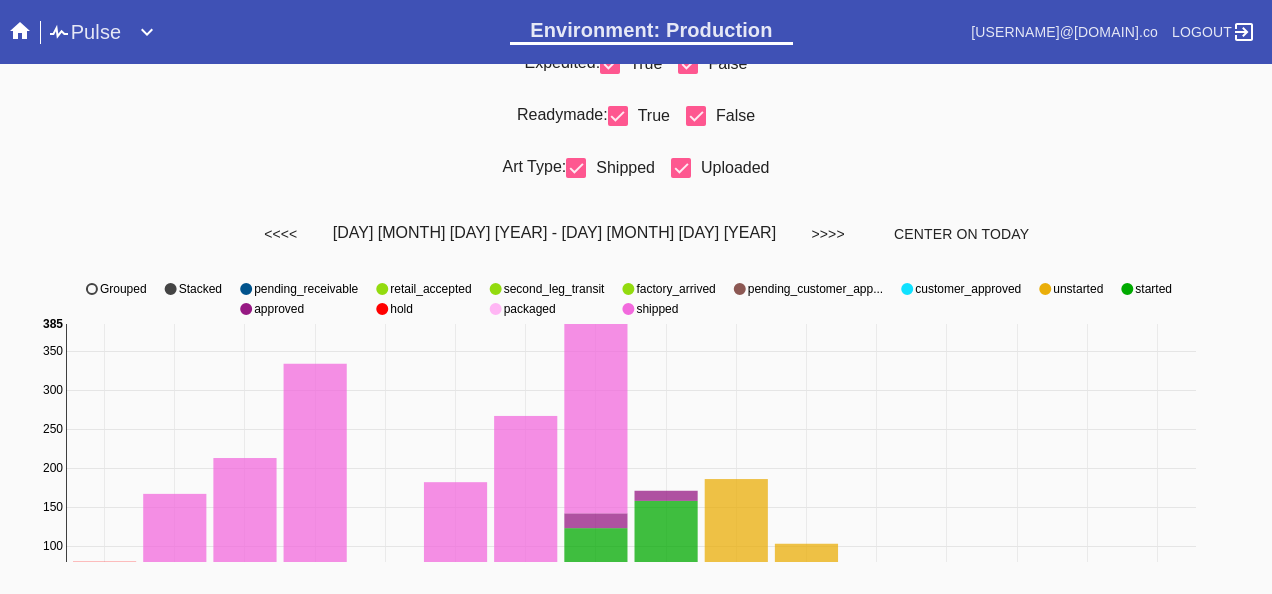 scroll, scrollTop: 0, scrollLeft: 0, axis: both 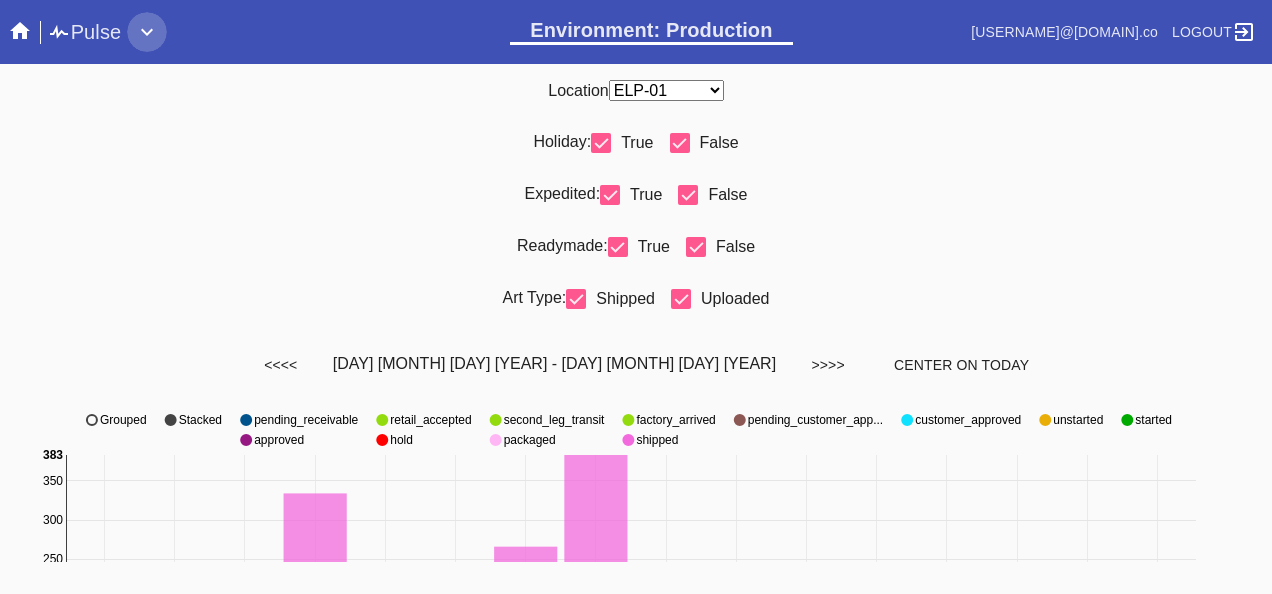 click at bounding box center [147, 32] 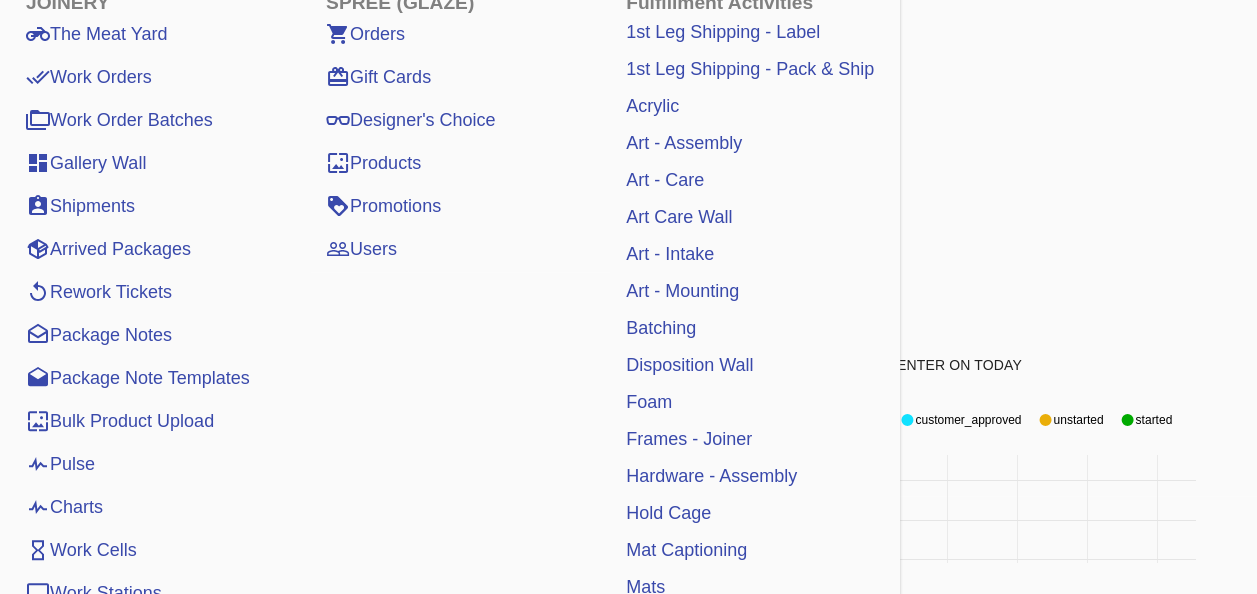 scroll, scrollTop: 0, scrollLeft: 0, axis: both 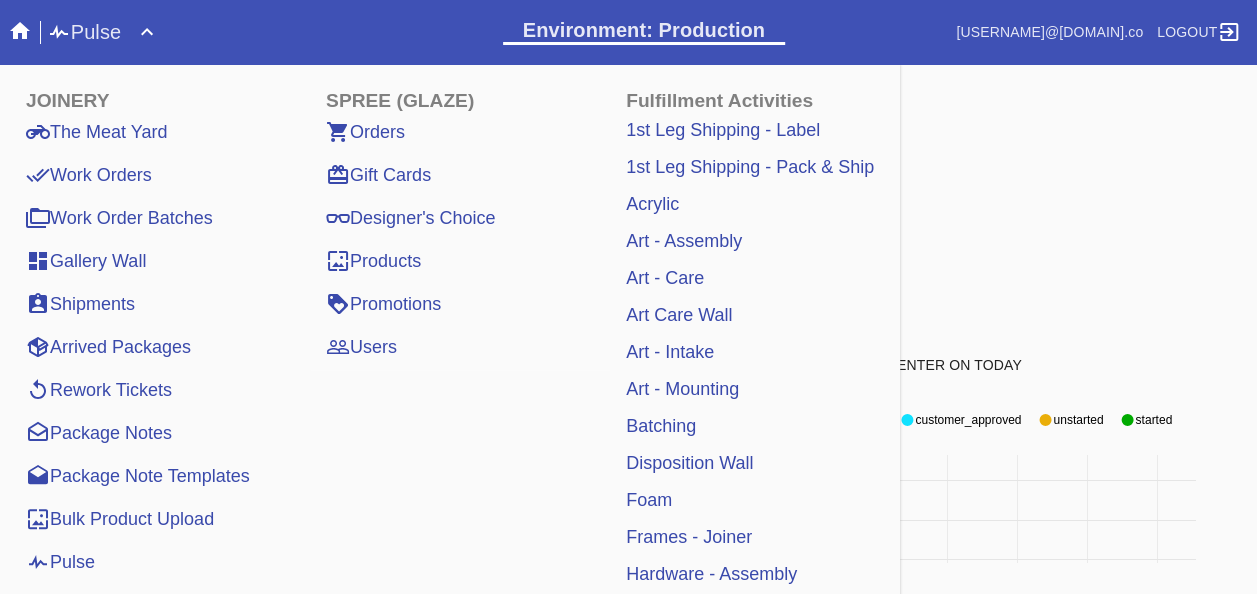 click on "Work Orders" at bounding box center [89, 175] 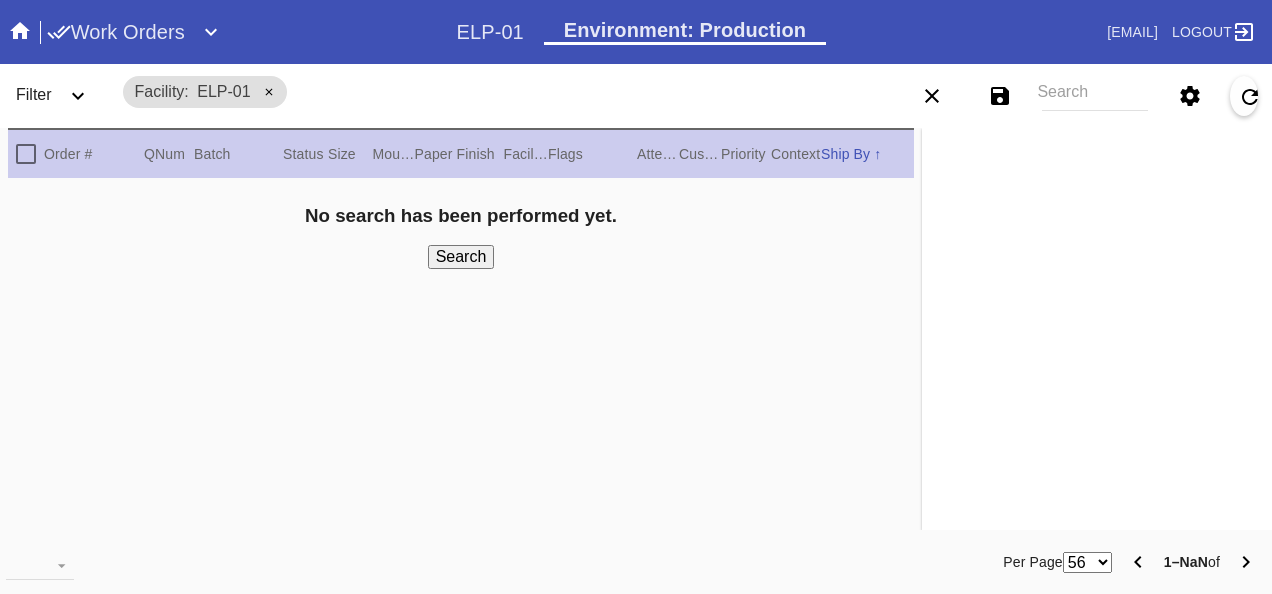 scroll, scrollTop: 0, scrollLeft: 0, axis: both 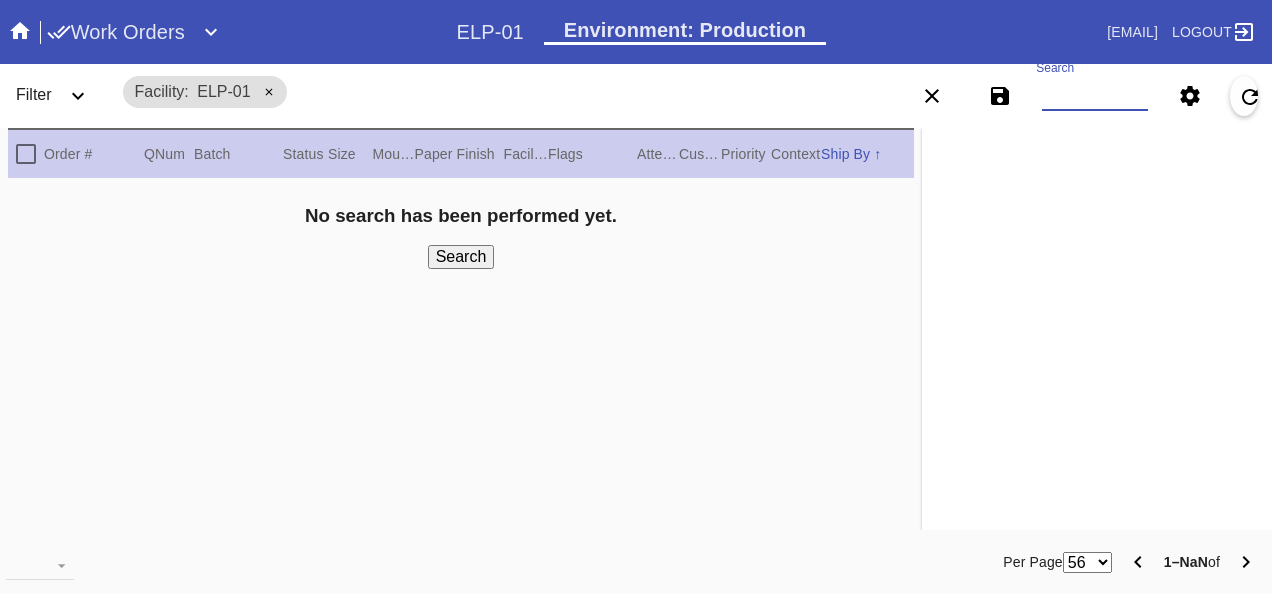 click on "Search" at bounding box center (1094, 96) 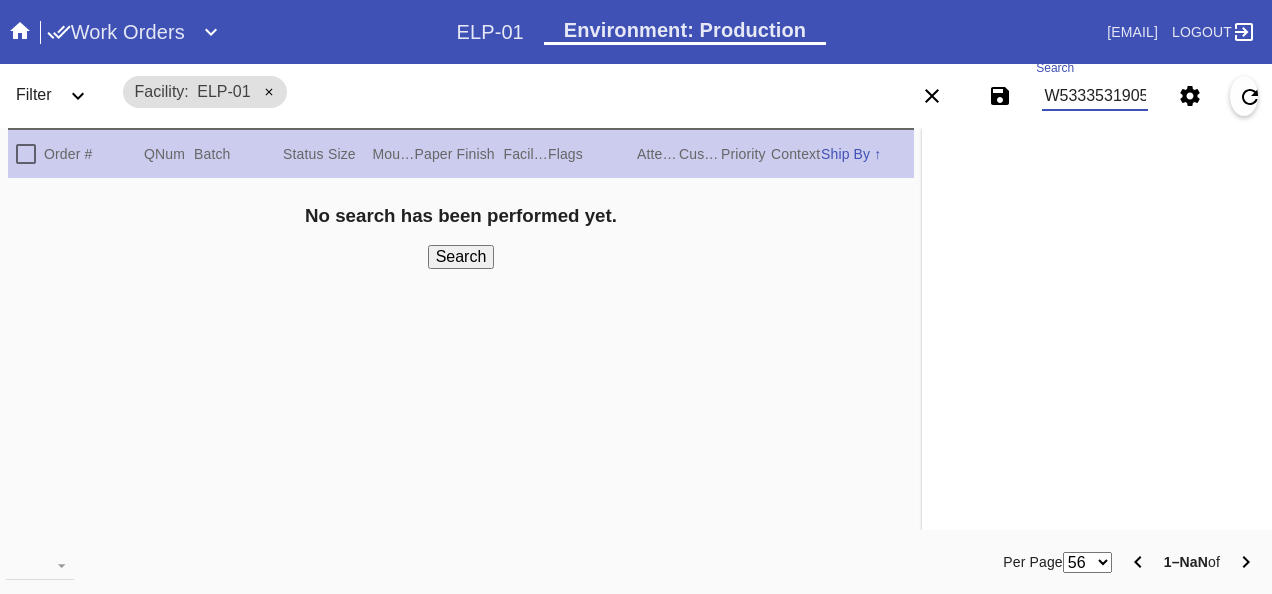 scroll, scrollTop: 0, scrollLeft: 48, axis: horizontal 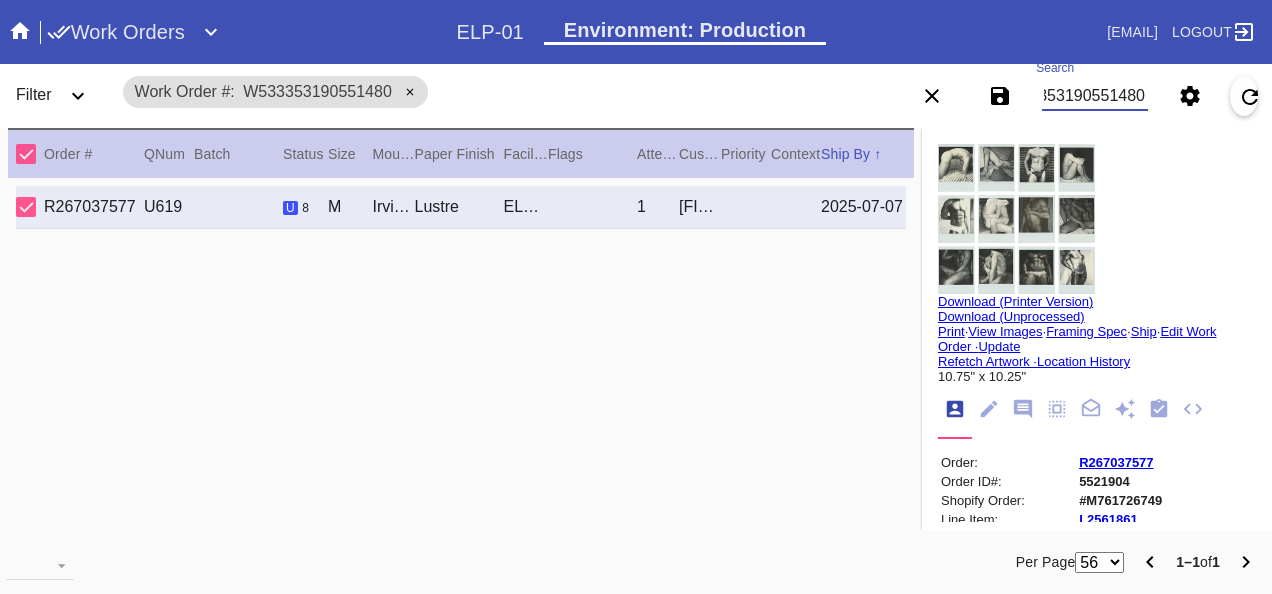click on "Download (Printer Version)" at bounding box center (1015, 301) 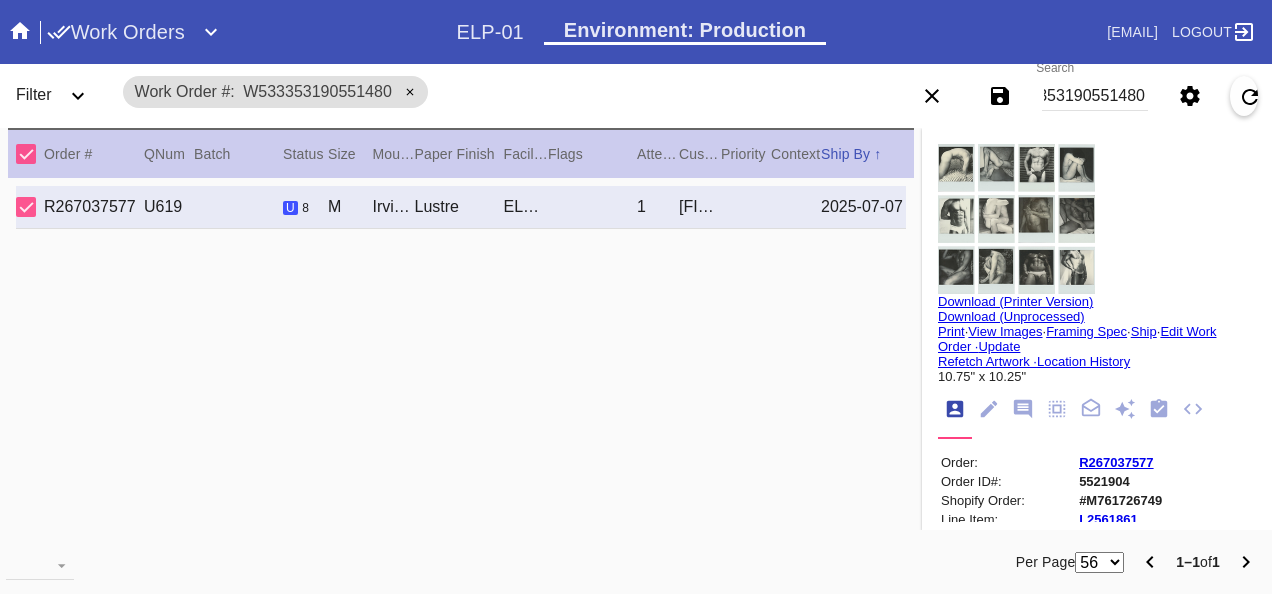 scroll, scrollTop: 0, scrollLeft: 0, axis: both 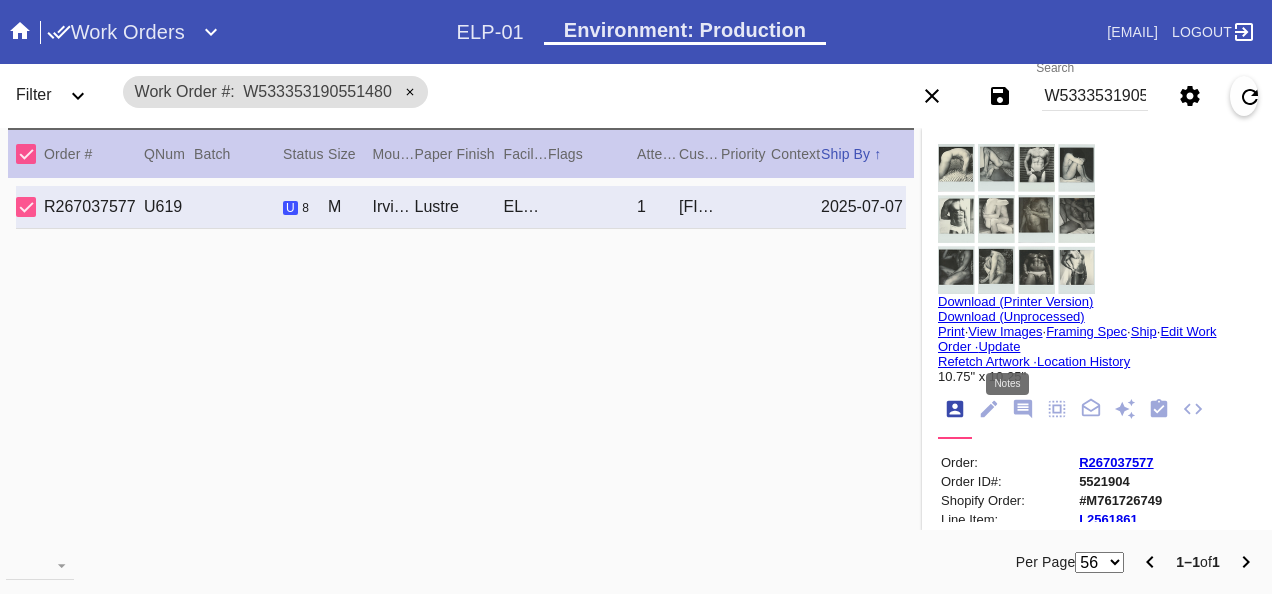 click at bounding box center (1023, 410) 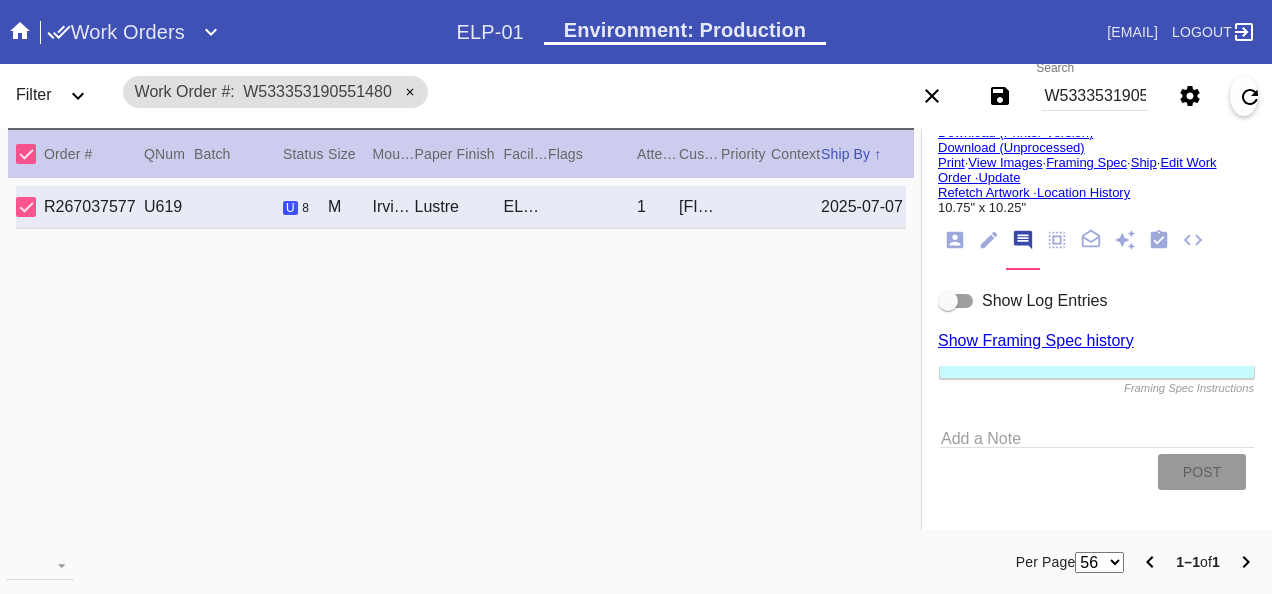 scroll, scrollTop: 178, scrollLeft: 0, axis: vertical 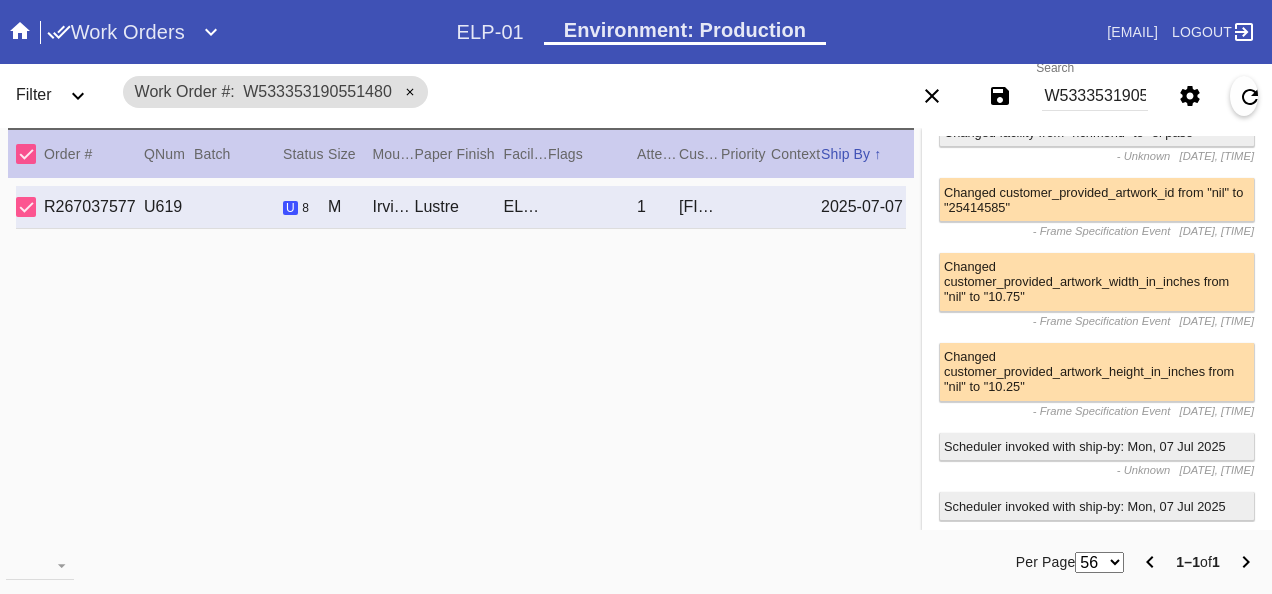click on "R267037577 U619 u   8 M Irvine Slim / The Twelve Grid Lustre ELP-01 1 Andrew Durkin
2025-07-07" at bounding box center (461, 367) 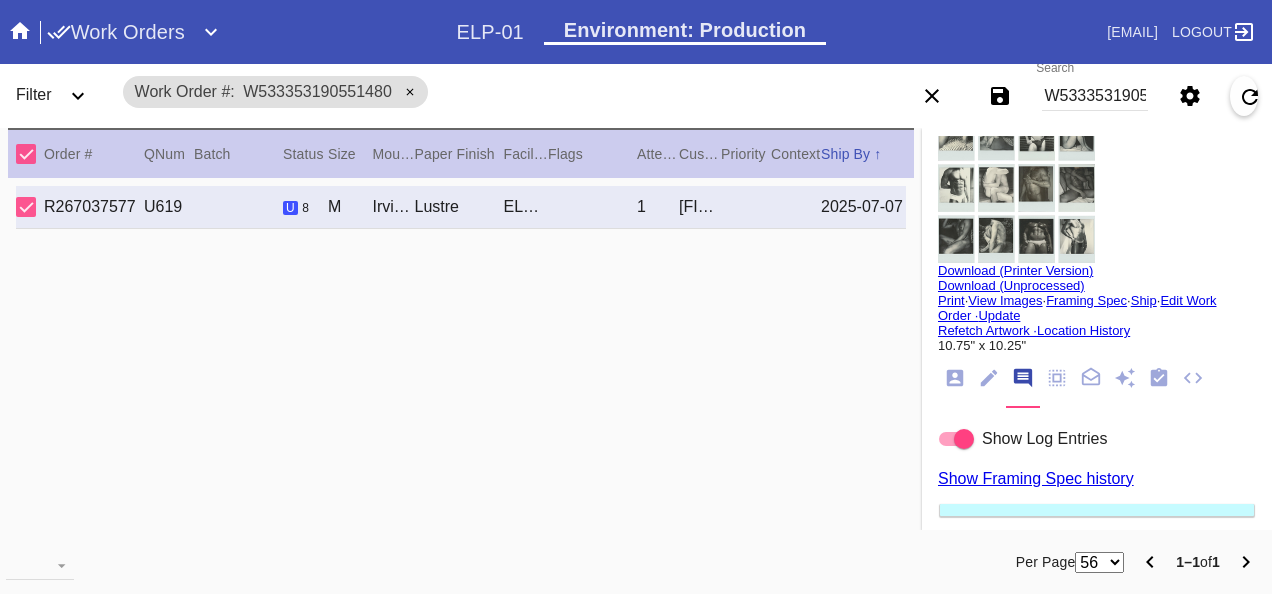 scroll, scrollTop: 0, scrollLeft: 0, axis: both 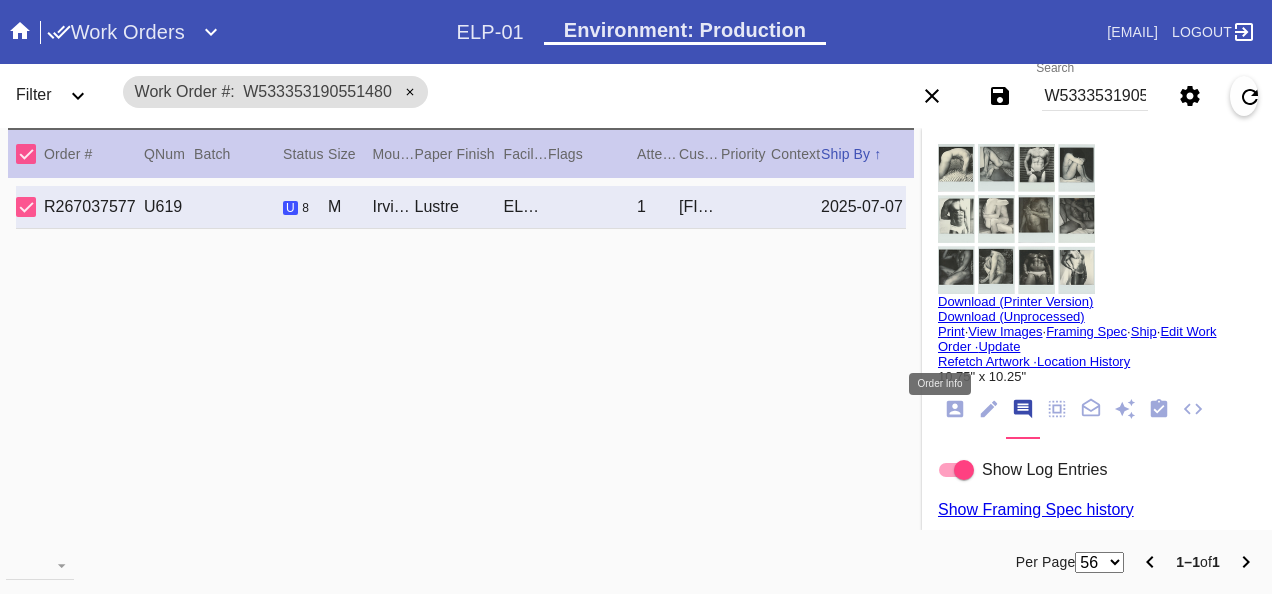 click at bounding box center (955, 409) 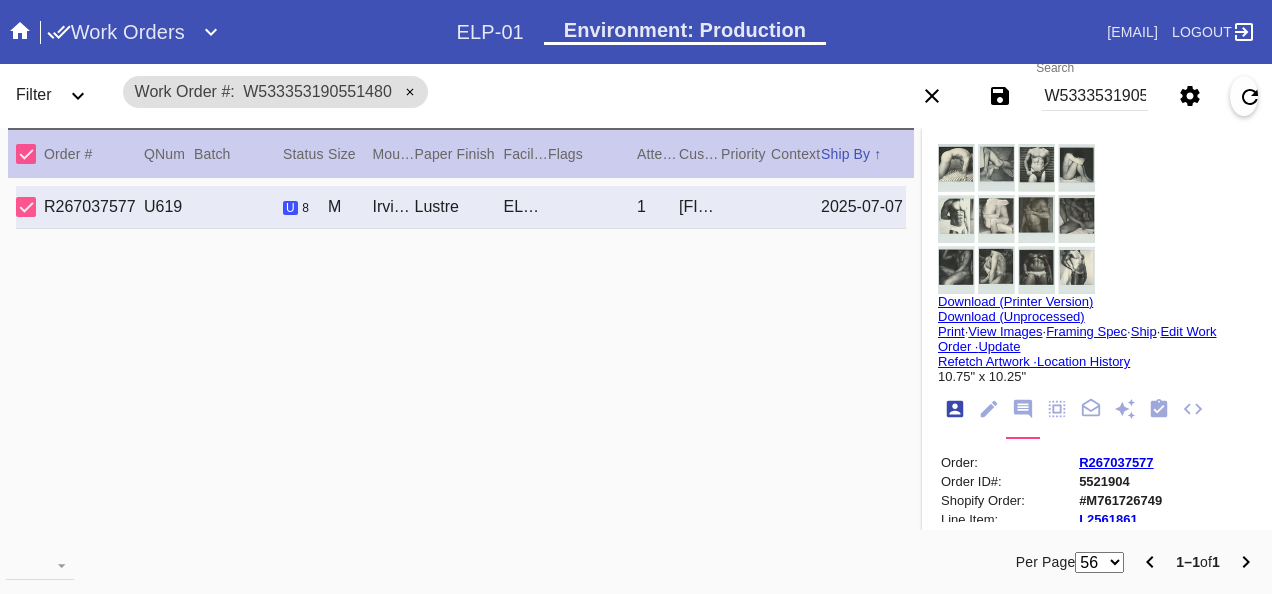 scroll, scrollTop: 24, scrollLeft: 0, axis: vertical 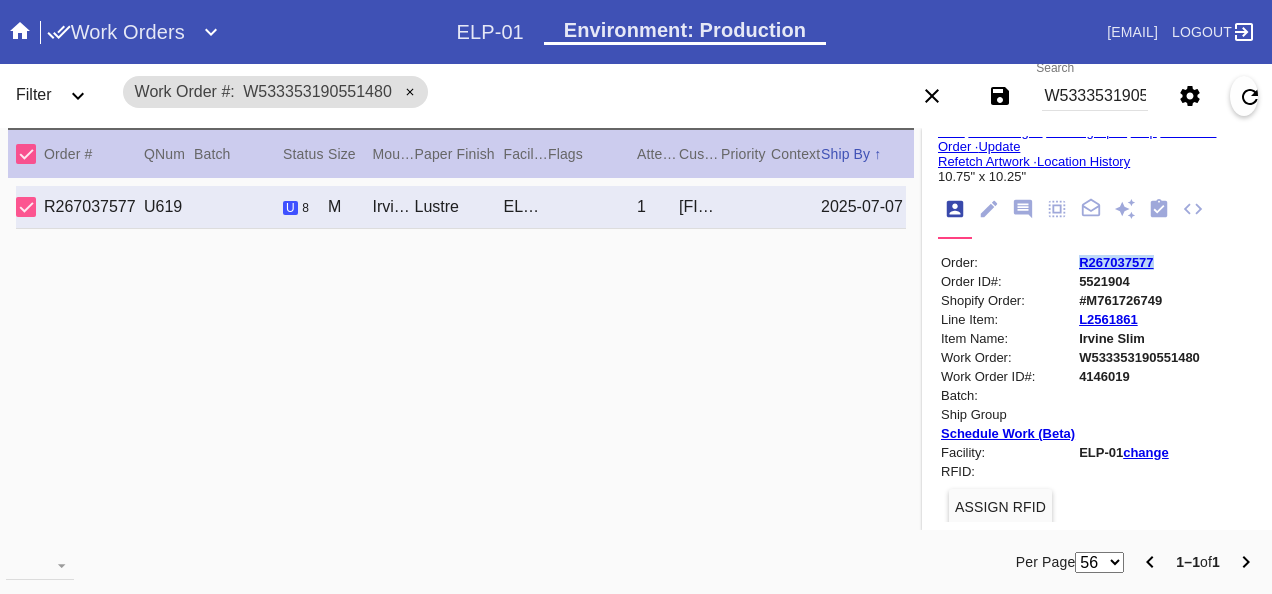 drag, startPoint x: 1140, startPoint y: 265, endPoint x: 1051, endPoint y: 271, distance: 89.20202 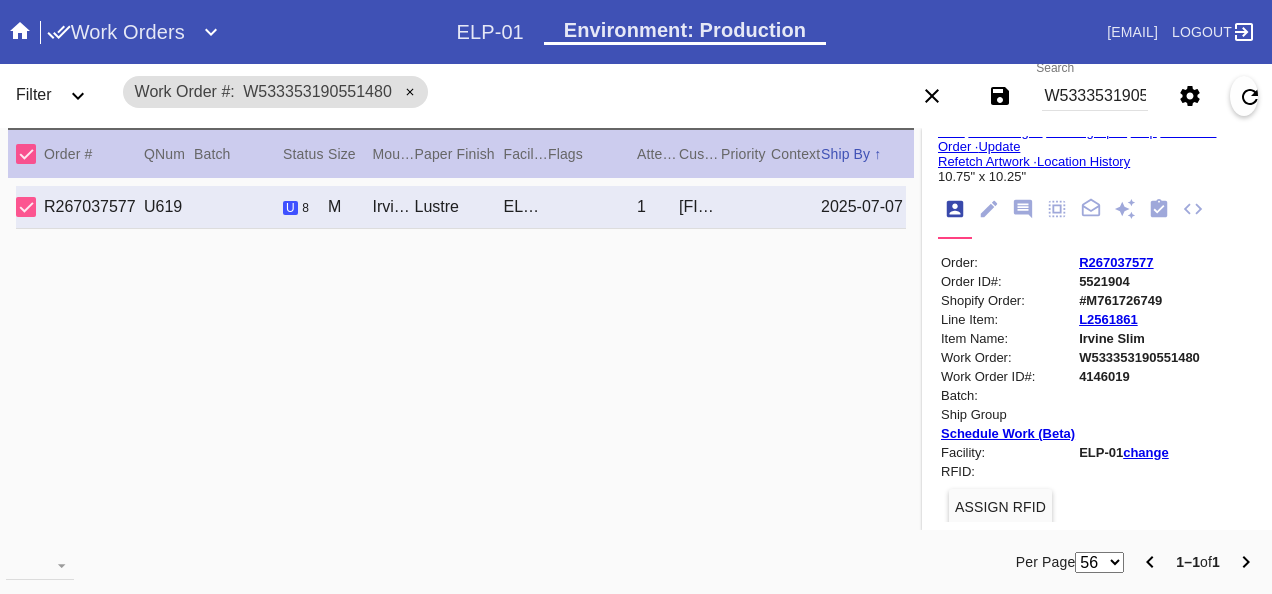 click on "W533353190551480" at bounding box center [1094, 96] 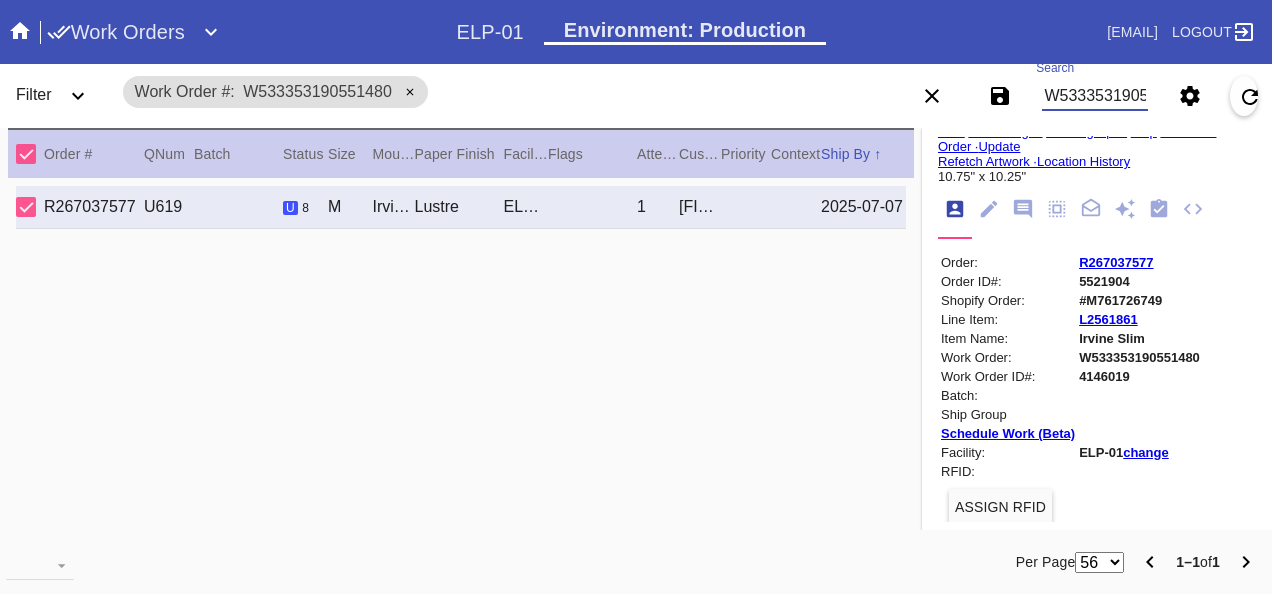 click on "W533353190551480" at bounding box center [1094, 96] 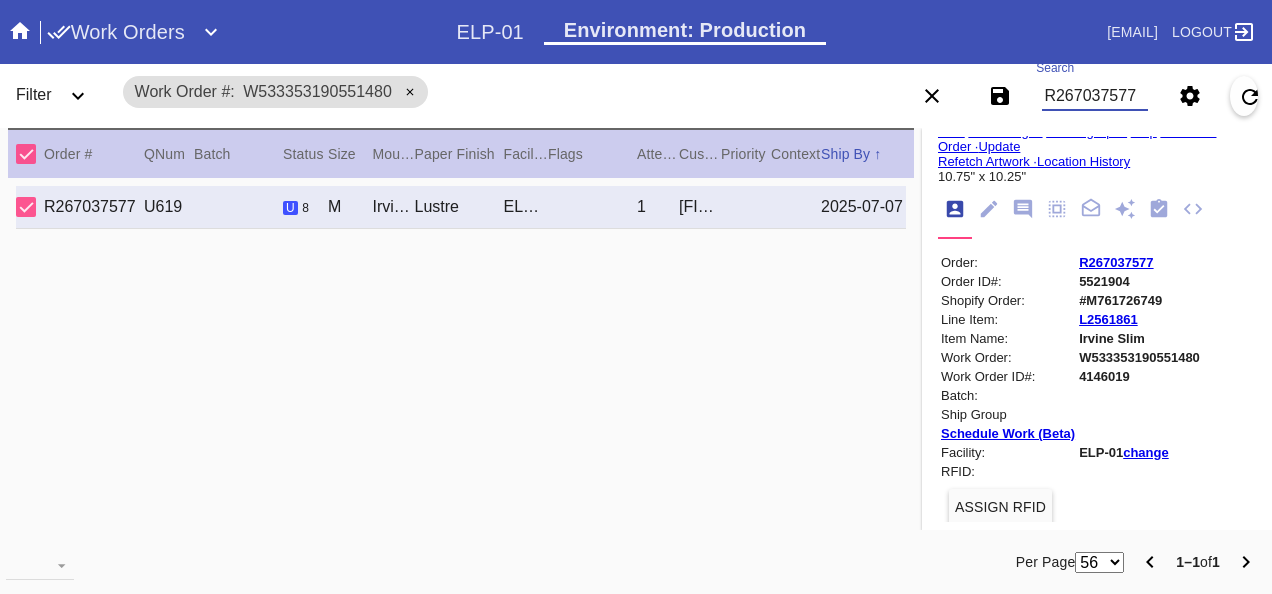 scroll, scrollTop: 0, scrollLeft: 22, axis: horizontal 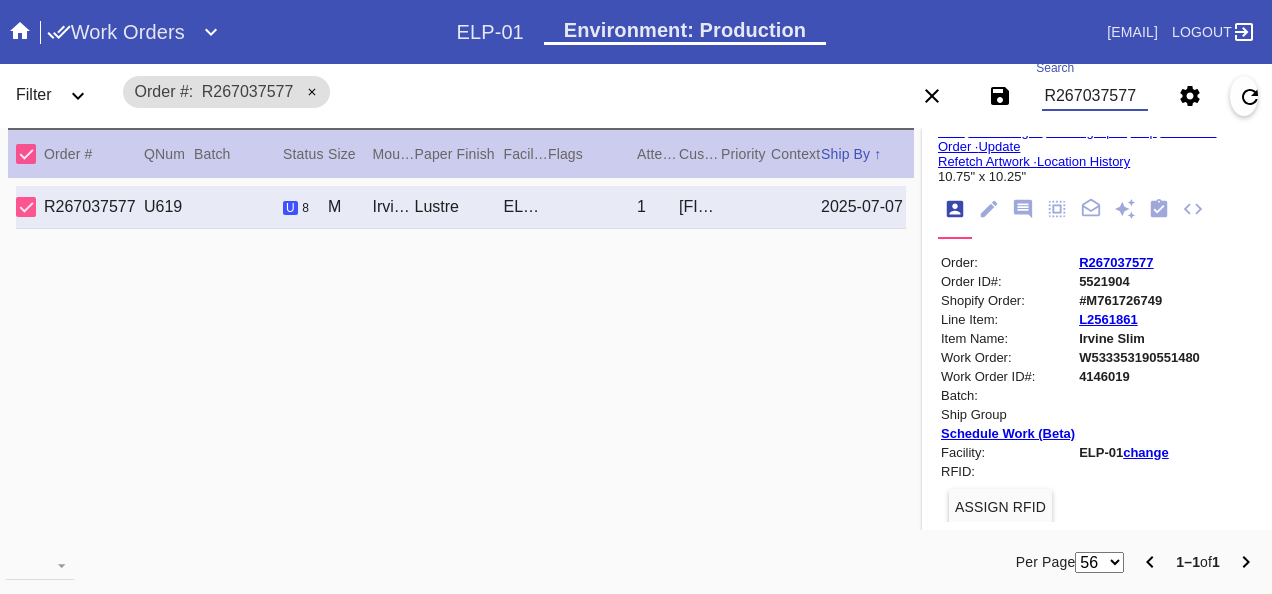 type on "R267037577" 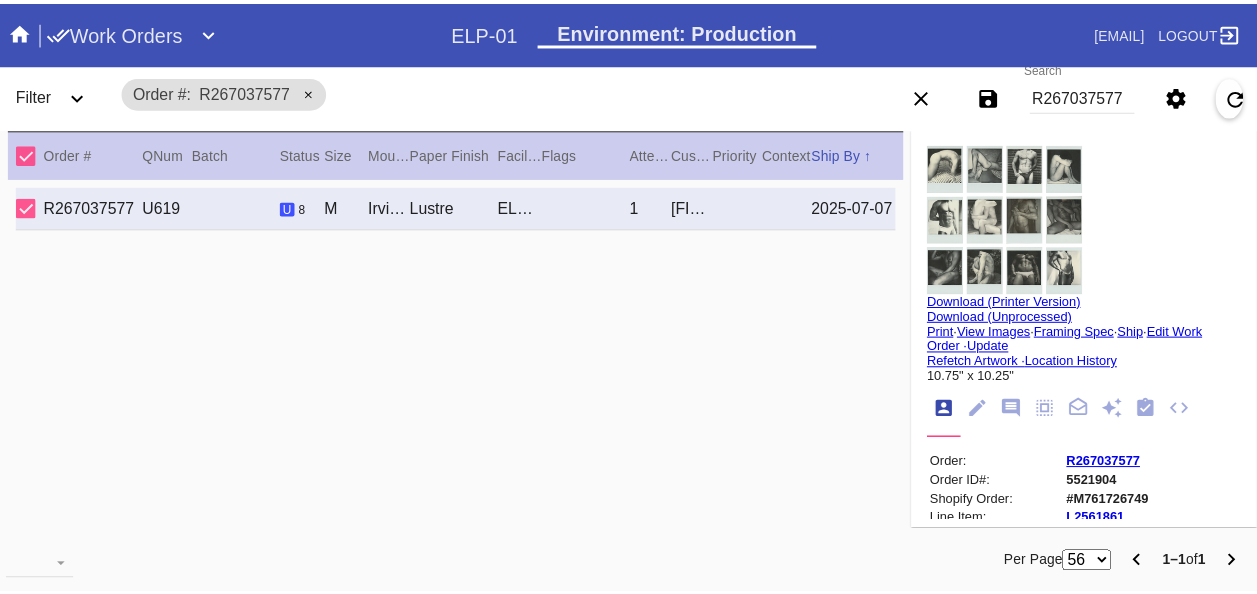 scroll, scrollTop: 100, scrollLeft: 0, axis: vertical 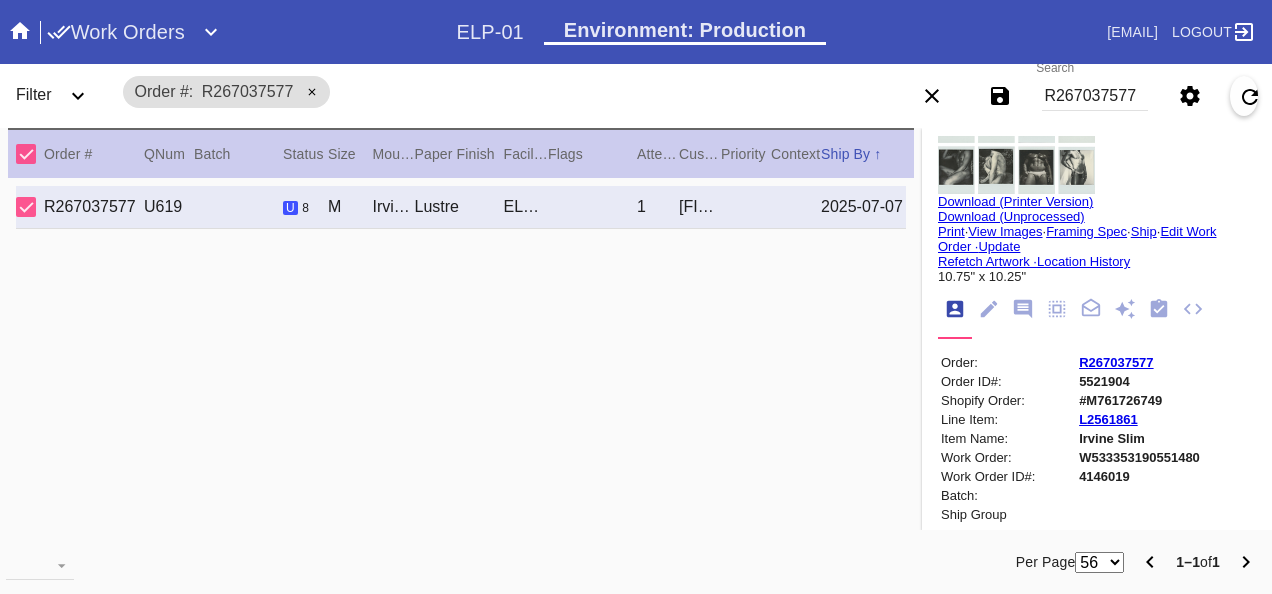 click on "R267037577" at bounding box center [1116, 362] 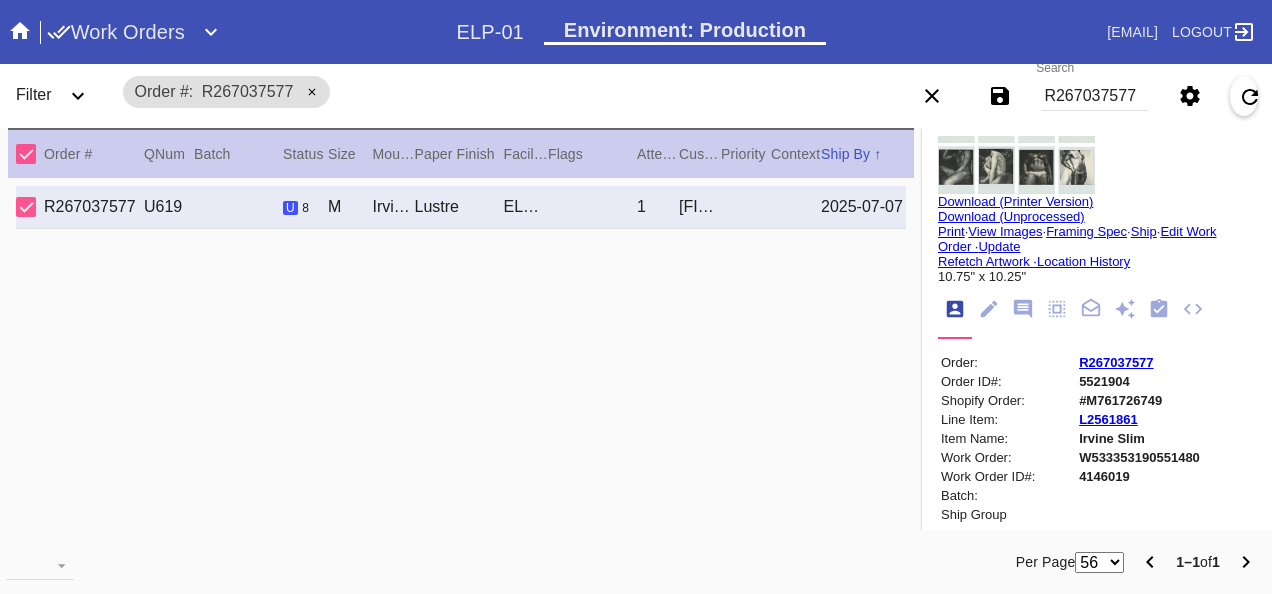 click at bounding box center (211, 32) 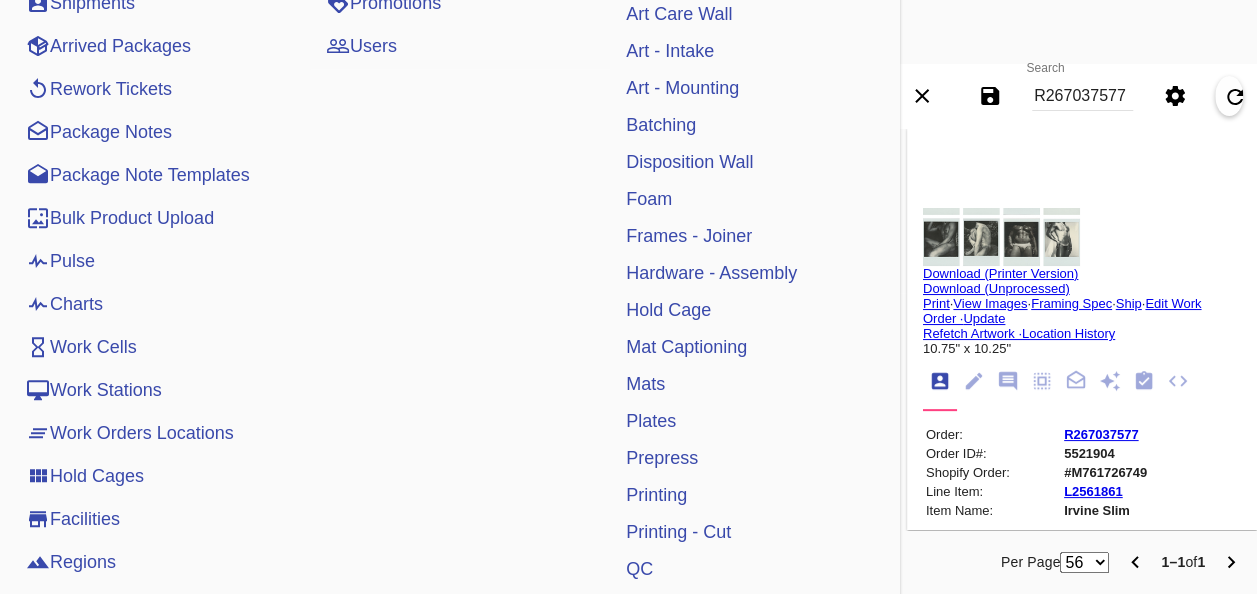 scroll, scrollTop: 400, scrollLeft: 0, axis: vertical 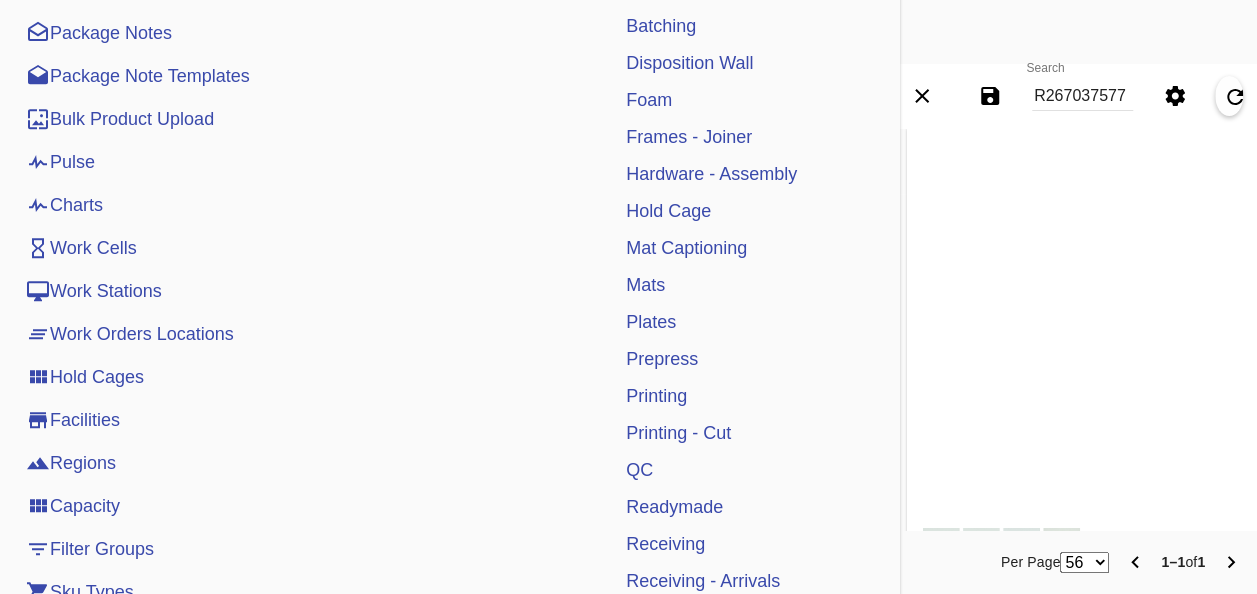 click on "Pulse" at bounding box center (60, 162) 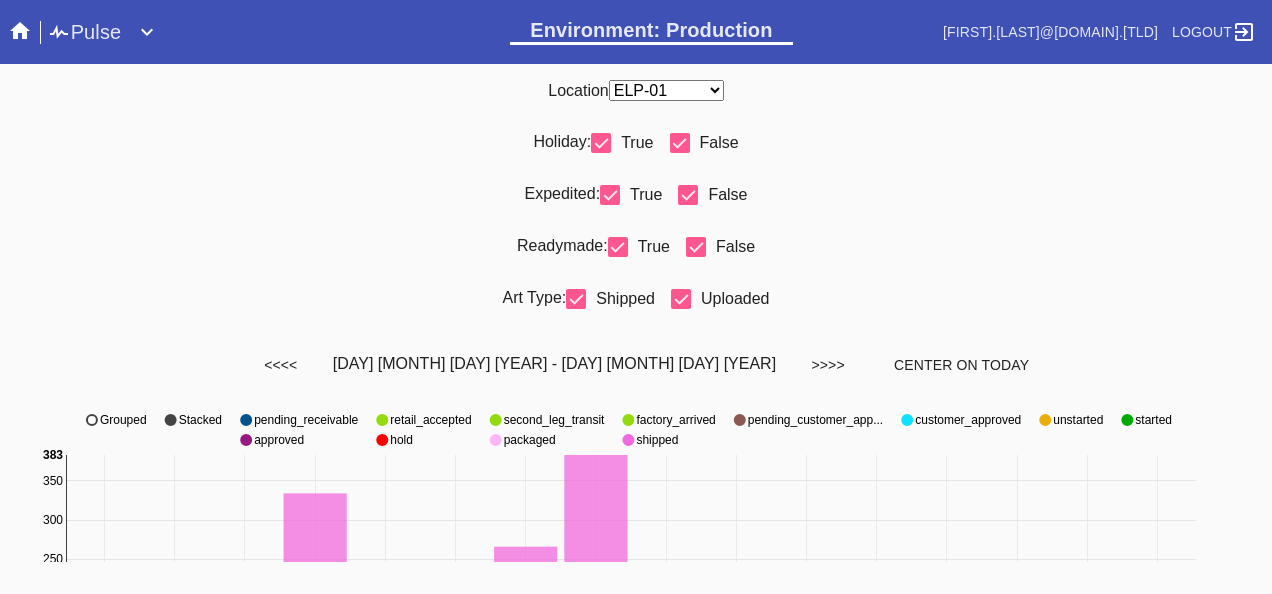 scroll, scrollTop: 0, scrollLeft: 0, axis: both 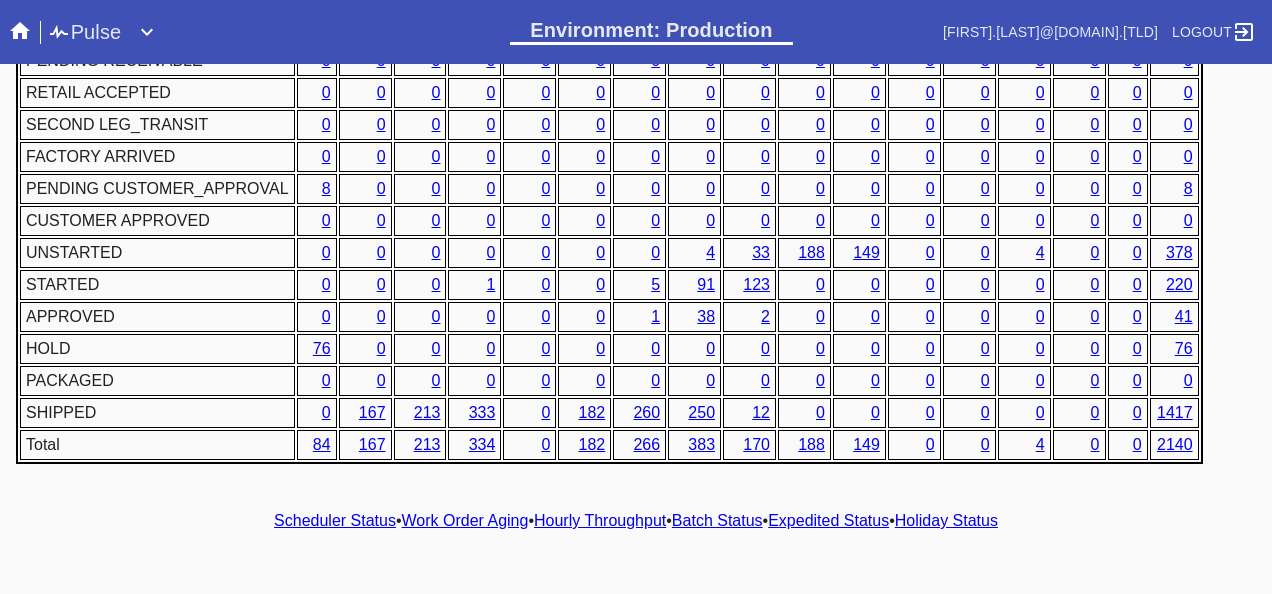 click on "Hourly Throughput" at bounding box center [600, 520] 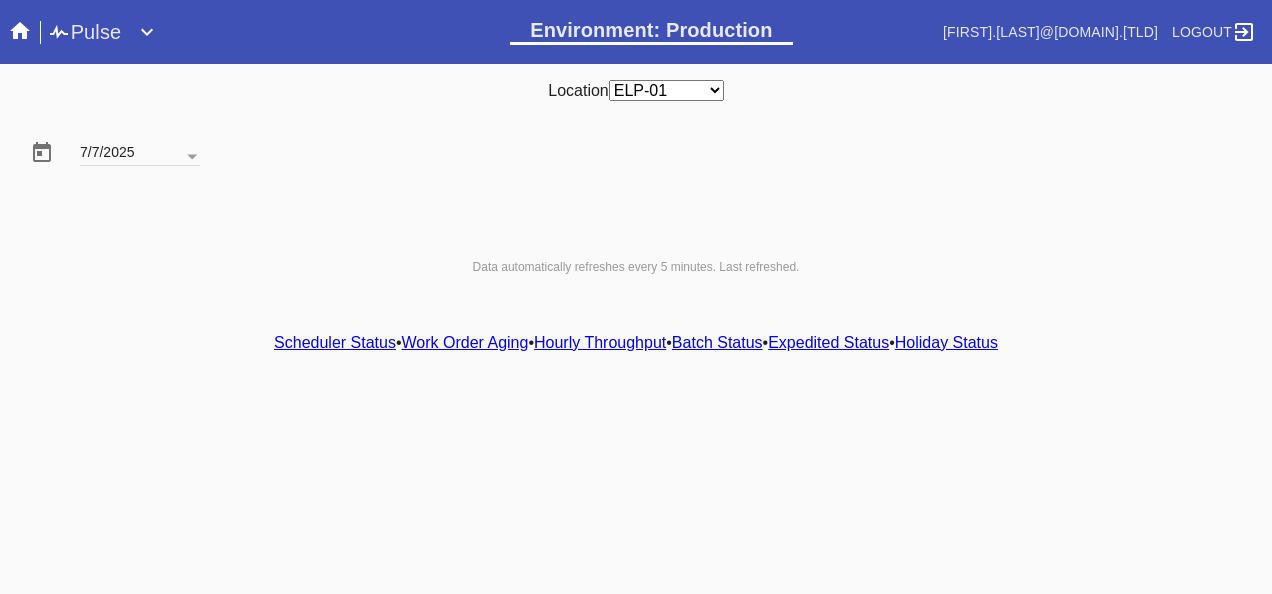scroll, scrollTop: 0, scrollLeft: 0, axis: both 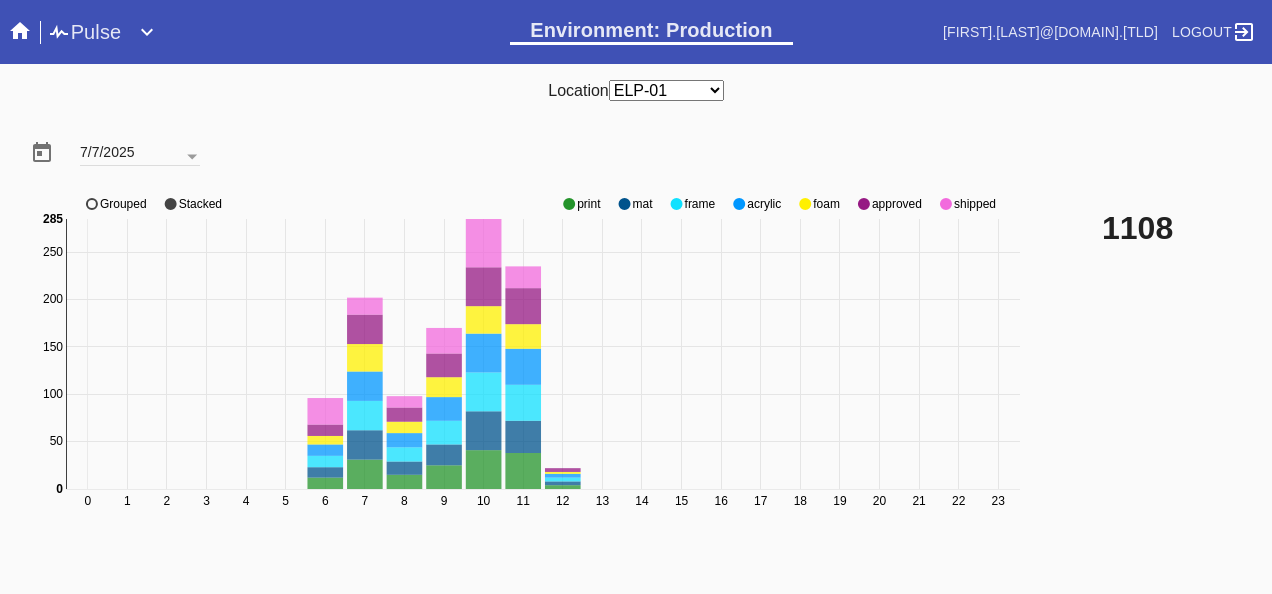 click at bounding box center (569, 204) 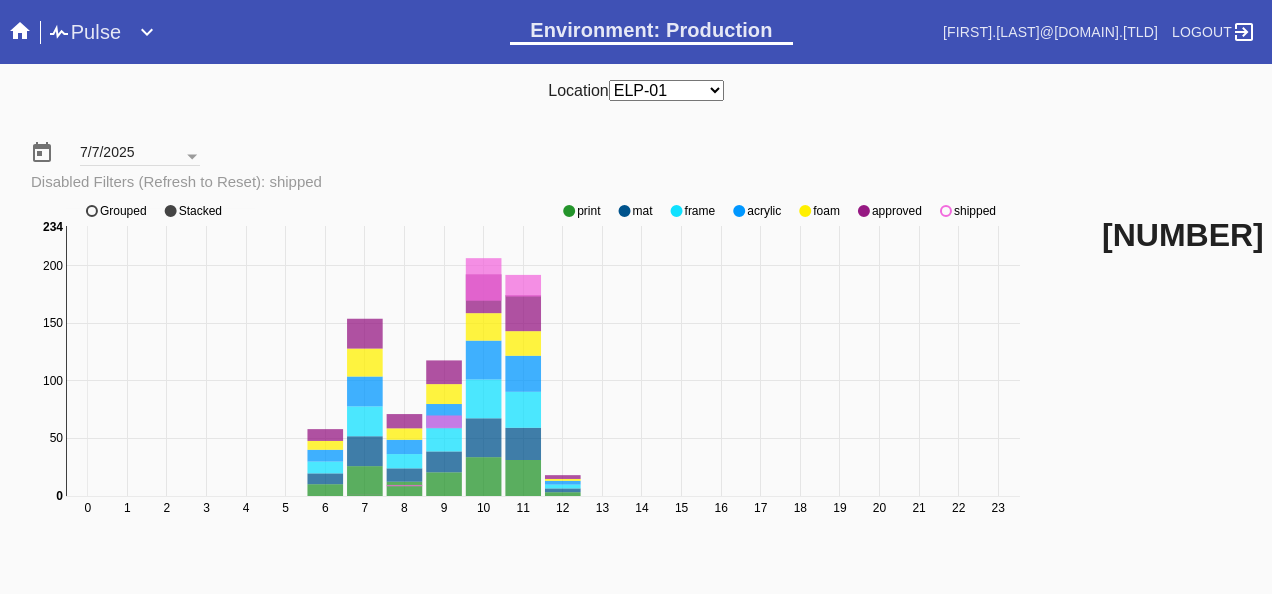 click at bounding box center (569, 211) 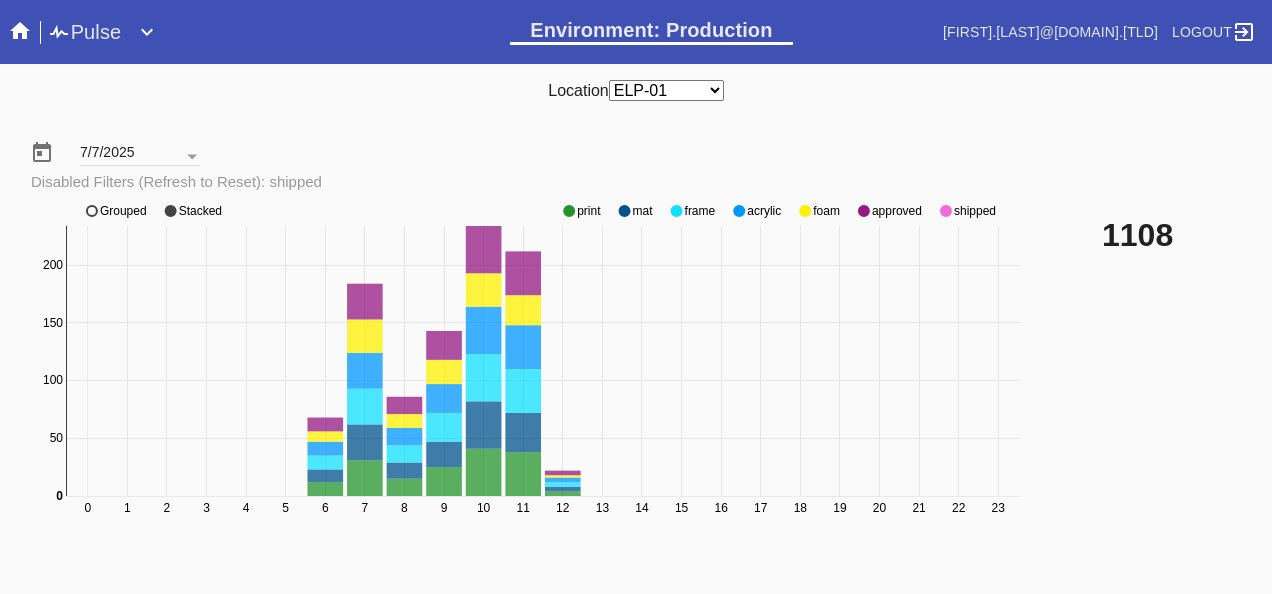 click at bounding box center (569, 211) 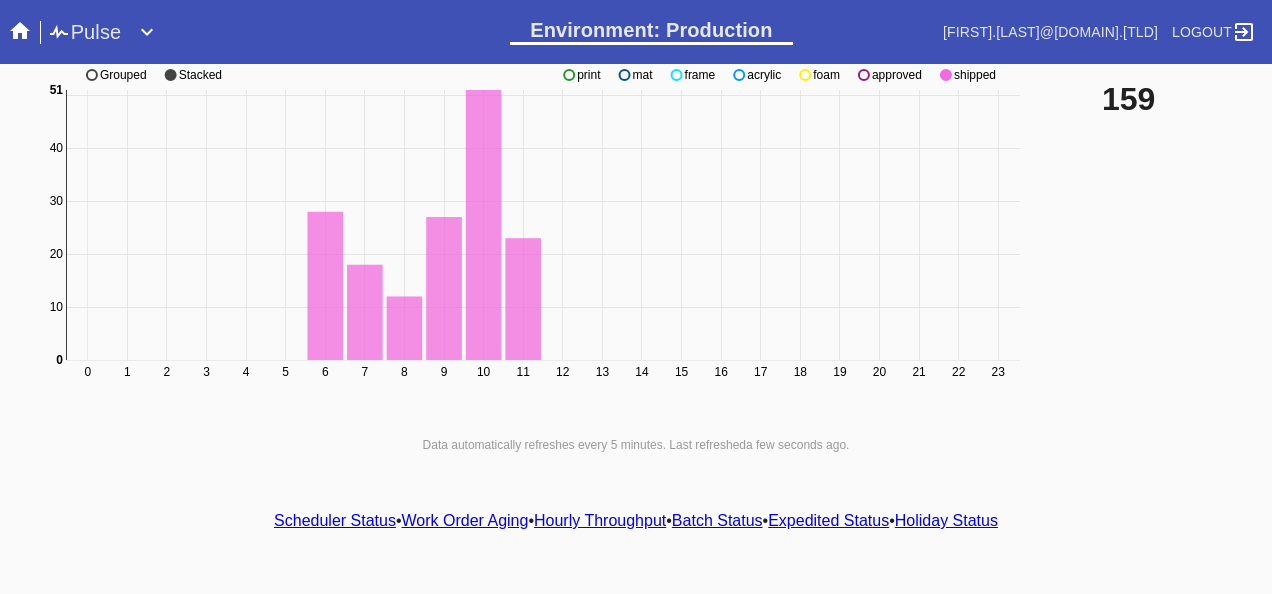 scroll, scrollTop: 140, scrollLeft: 0, axis: vertical 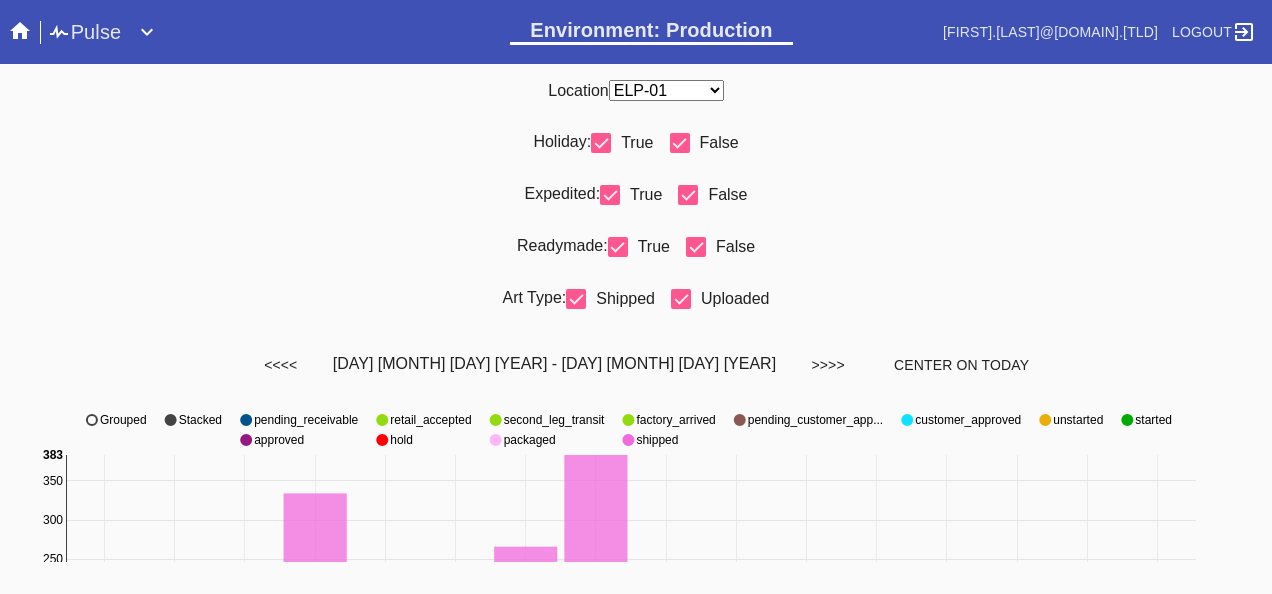 drag, startPoint x: 171, startPoint y: 49, endPoint x: 136, endPoint y: 36, distance: 37.336308 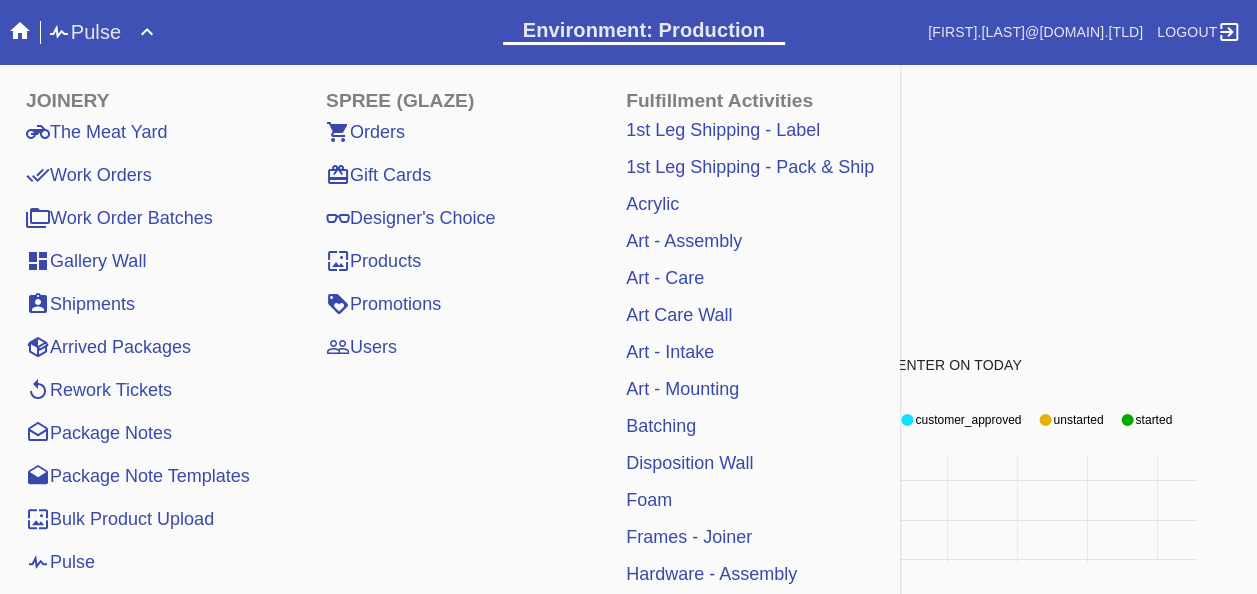 click on "Holiday:    True False" at bounding box center [628, 151] 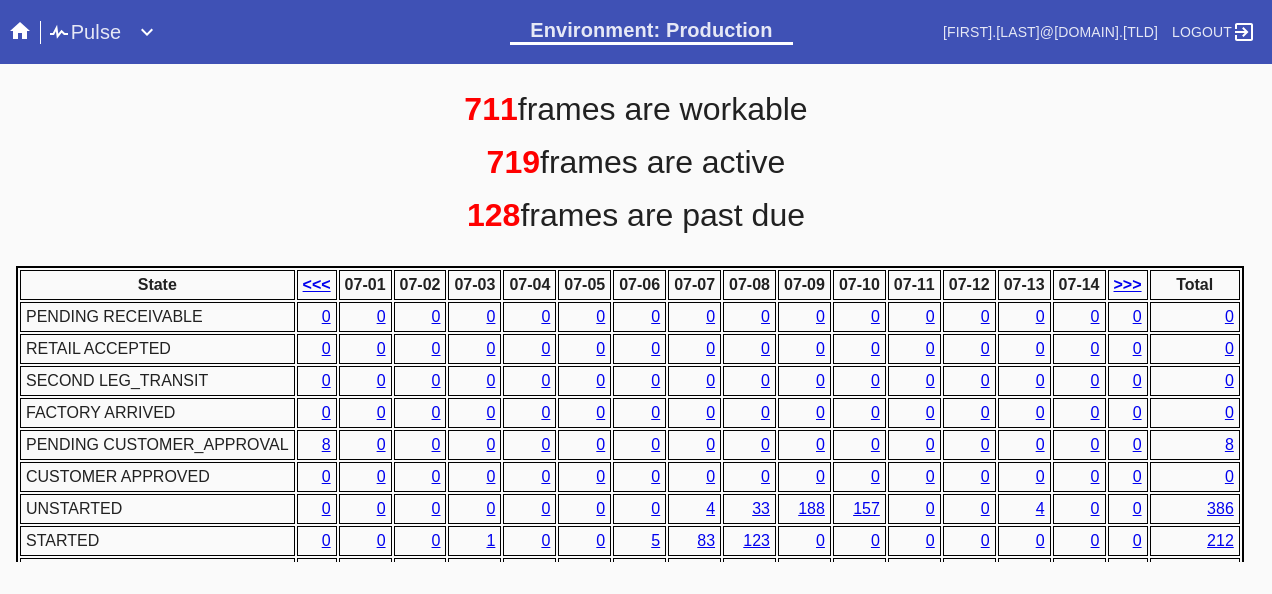 scroll, scrollTop: 1000, scrollLeft: 0, axis: vertical 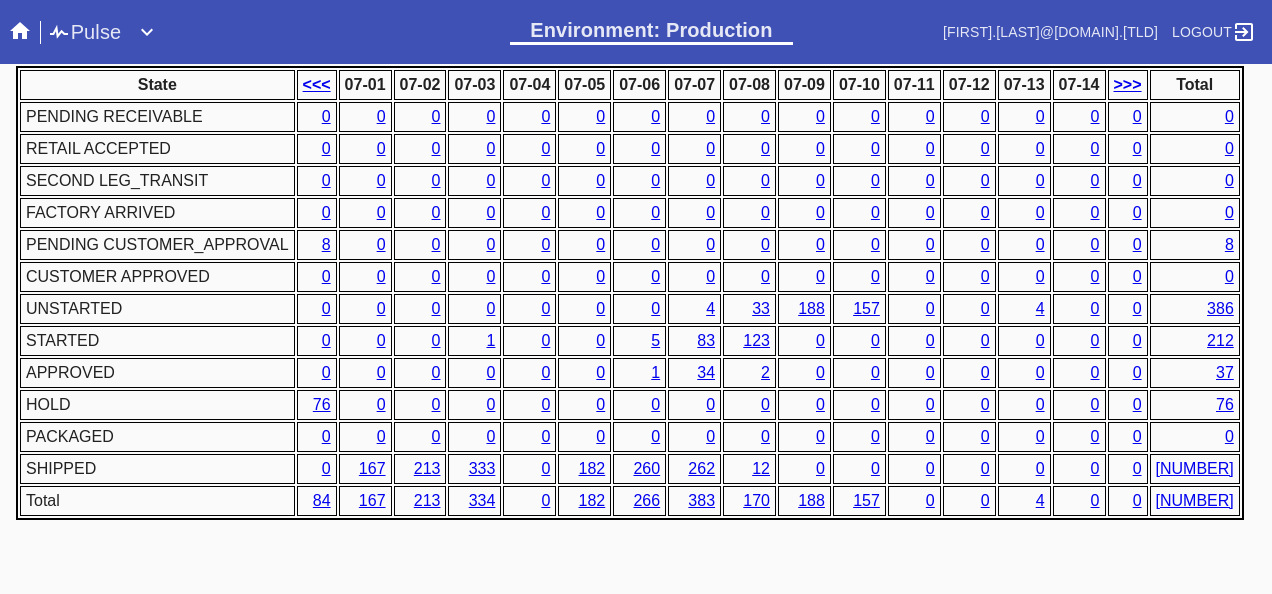 click on "5" at bounding box center (655, 340) 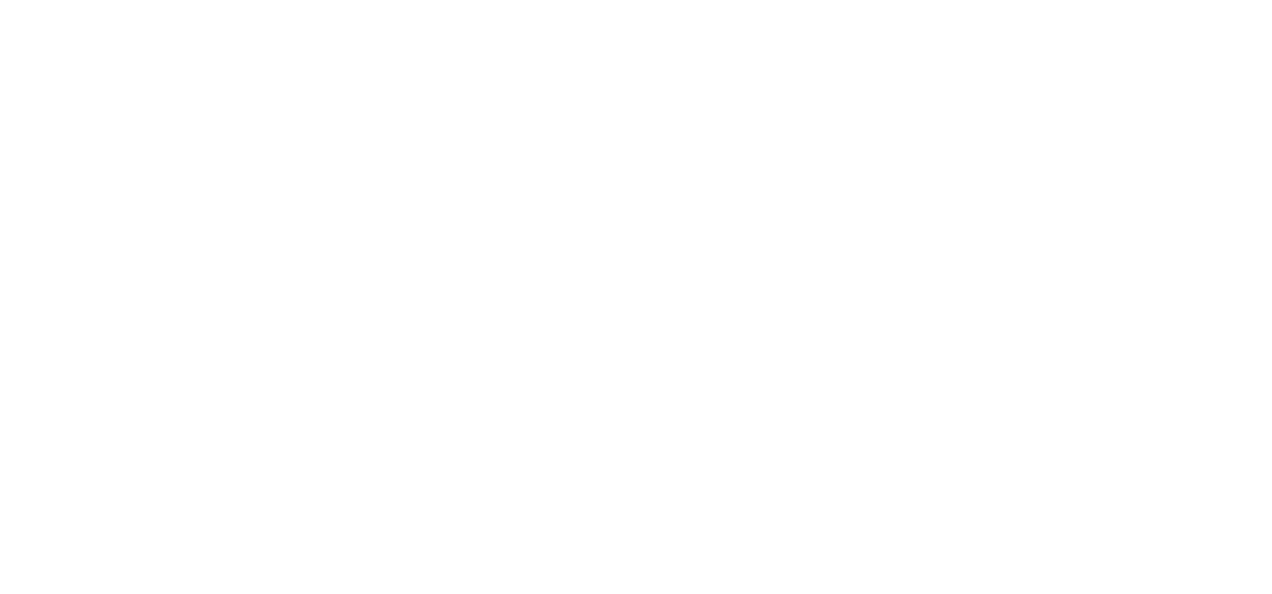 scroll, scrollTop: 0, scrollLeft: 0, axis: both 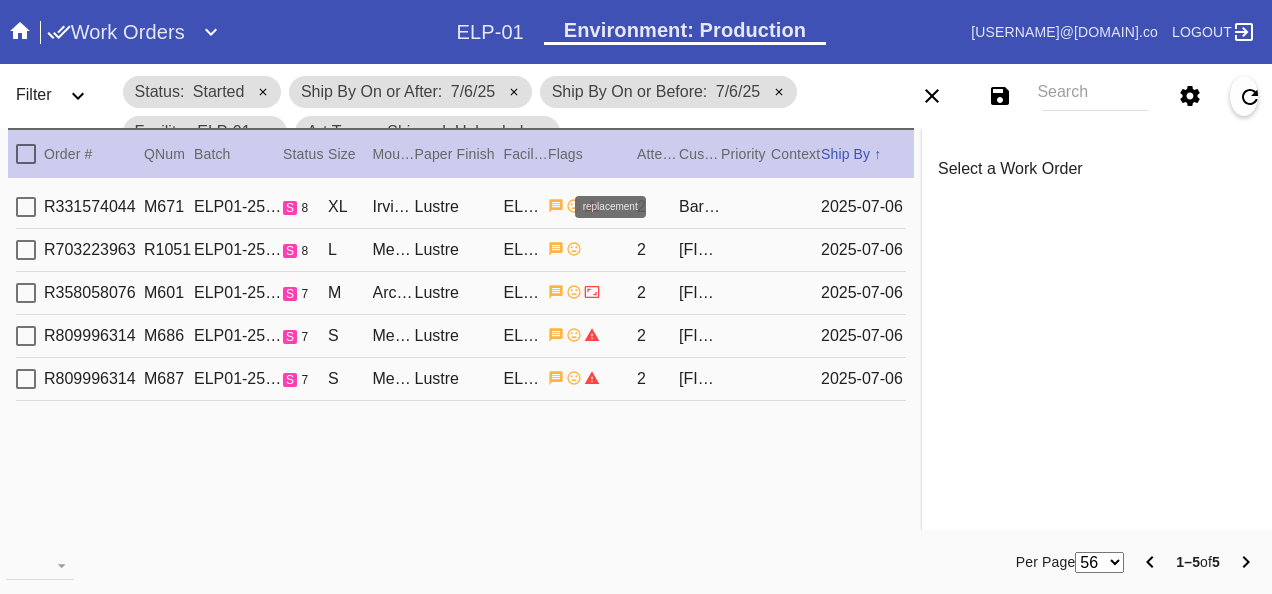 click at bounding box center [573, 205] 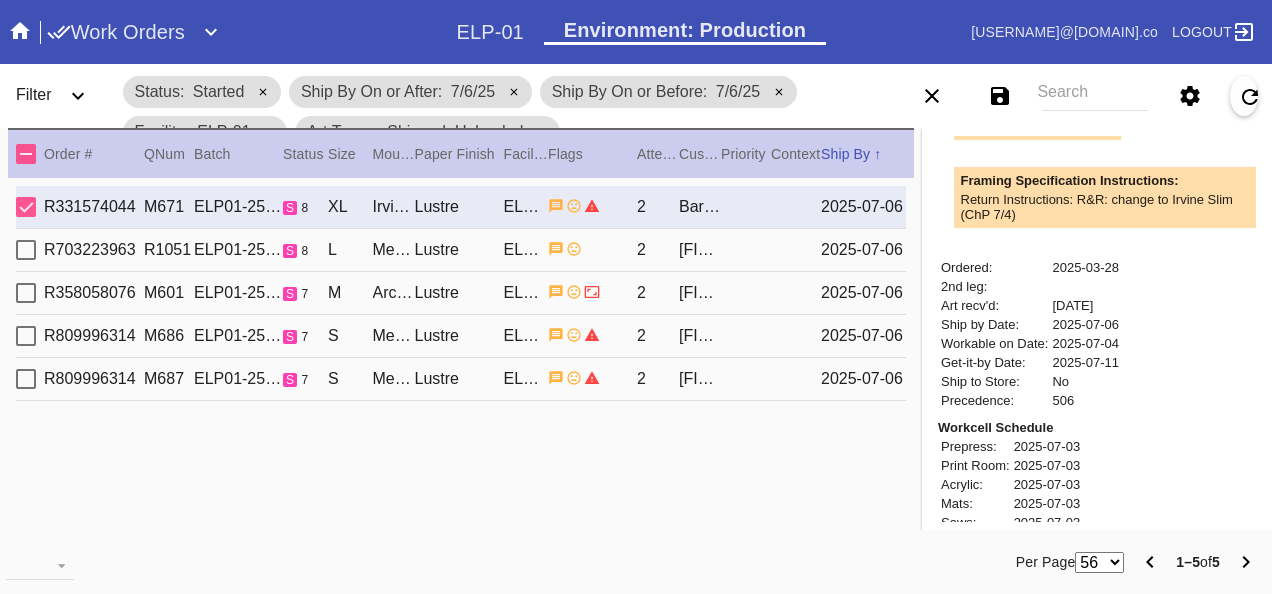 scroll, scrollTop: 318, scrollLeft: 0, axis: vertical 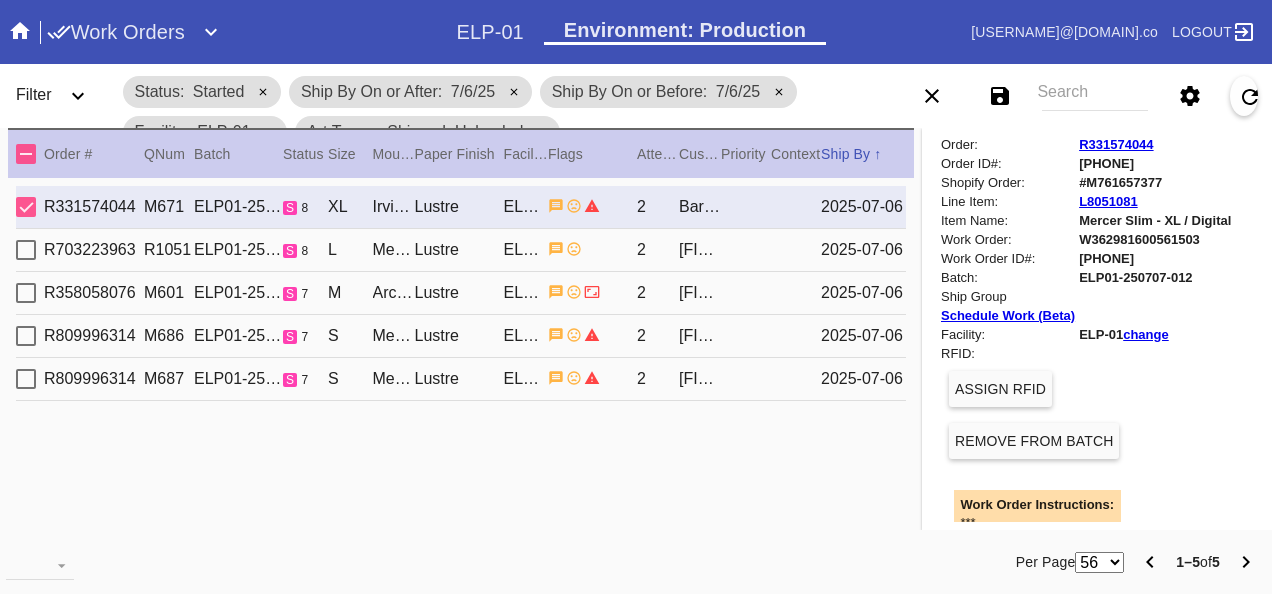 click on "Lustre" at bounding box center (459, 207) 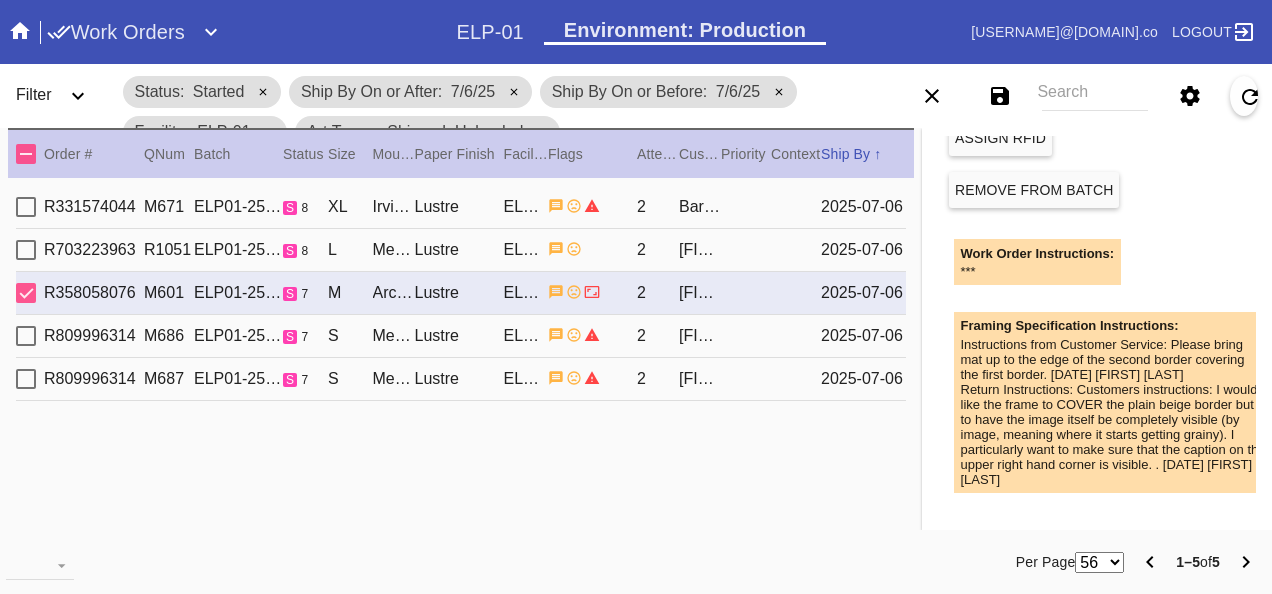scroll, scrollTop: 600, scrollLeft: 0, axis: vertical 